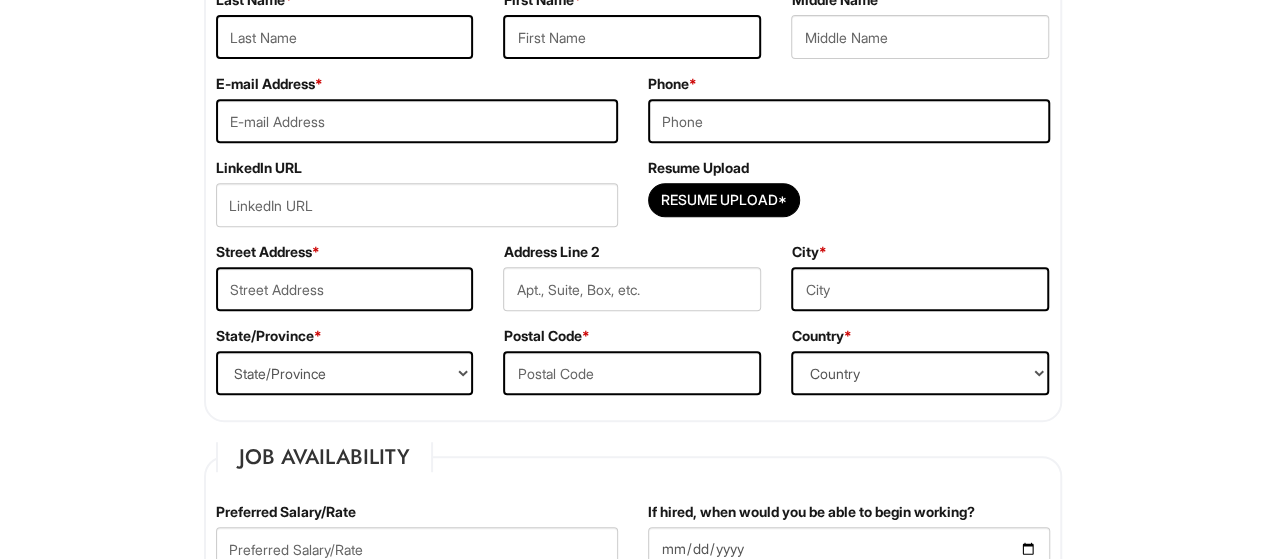 scroll, scrollTop: 500, scrollLeft: 0, axis: vertical 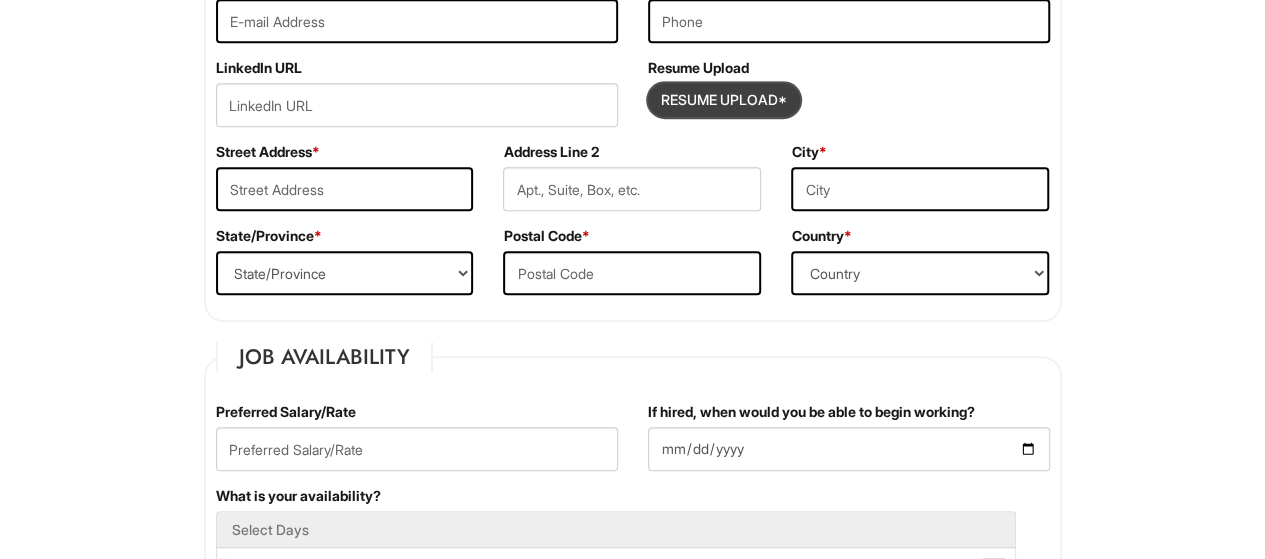 click at bounding box center [724, 100] 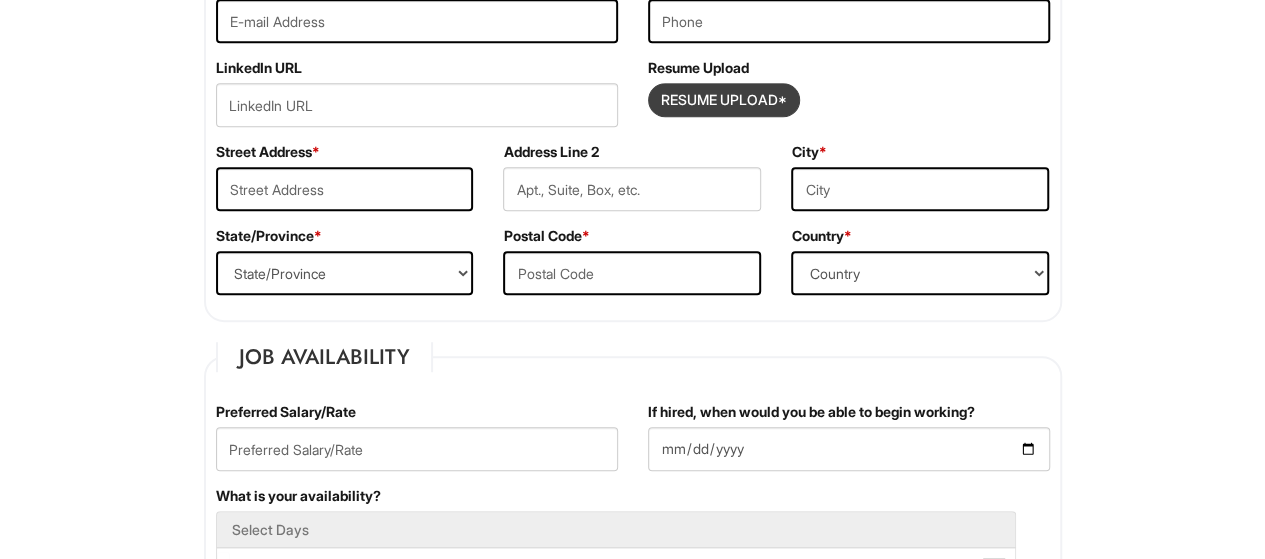 type on "C:\fakepath\Retail_Shambhavi Deo_CV.pdf" 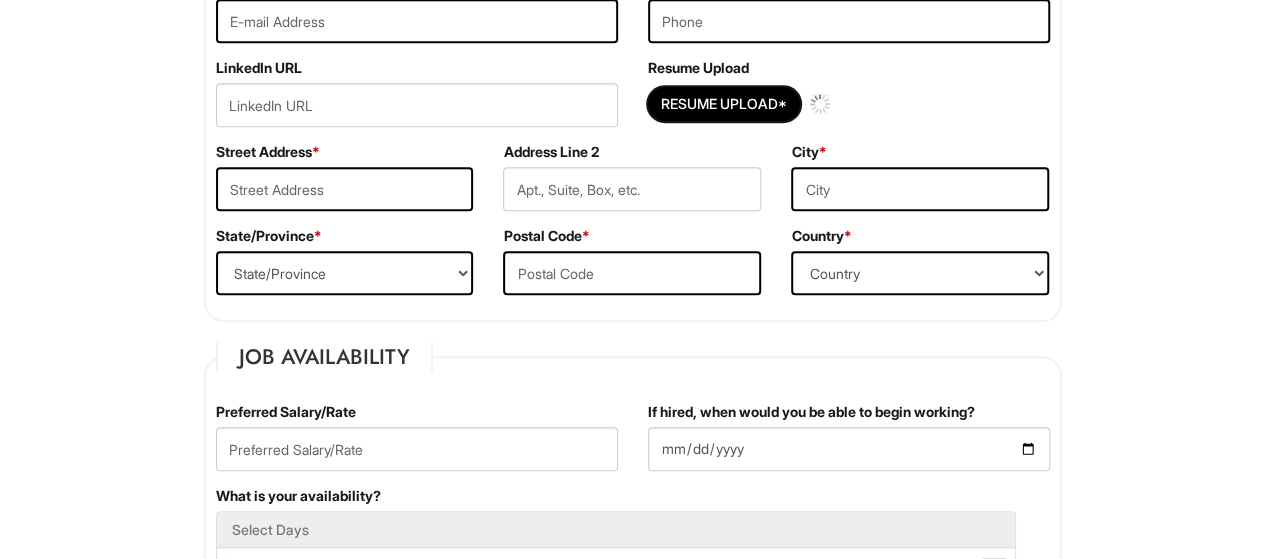type 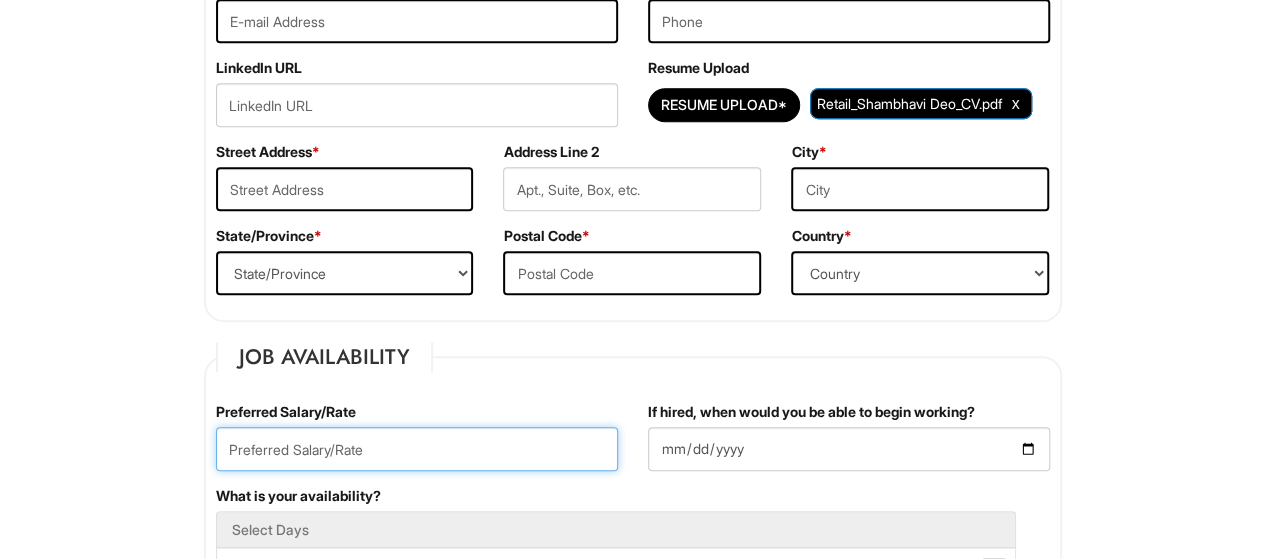 click at bounding box center (417, 449) 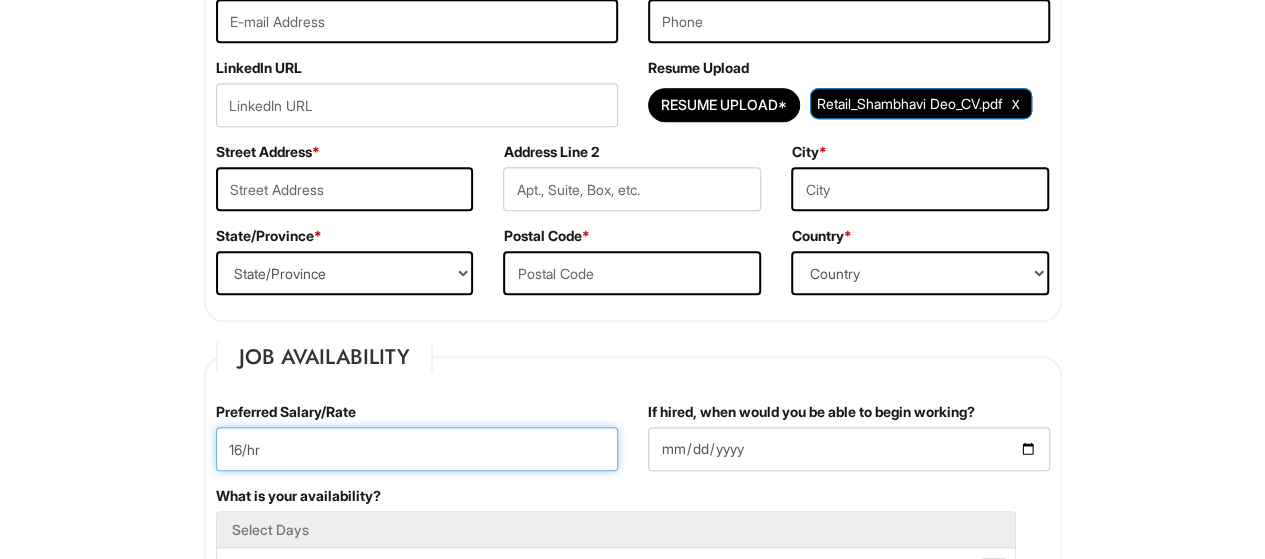 click on "16/hr" at bounding box center (417, 449) 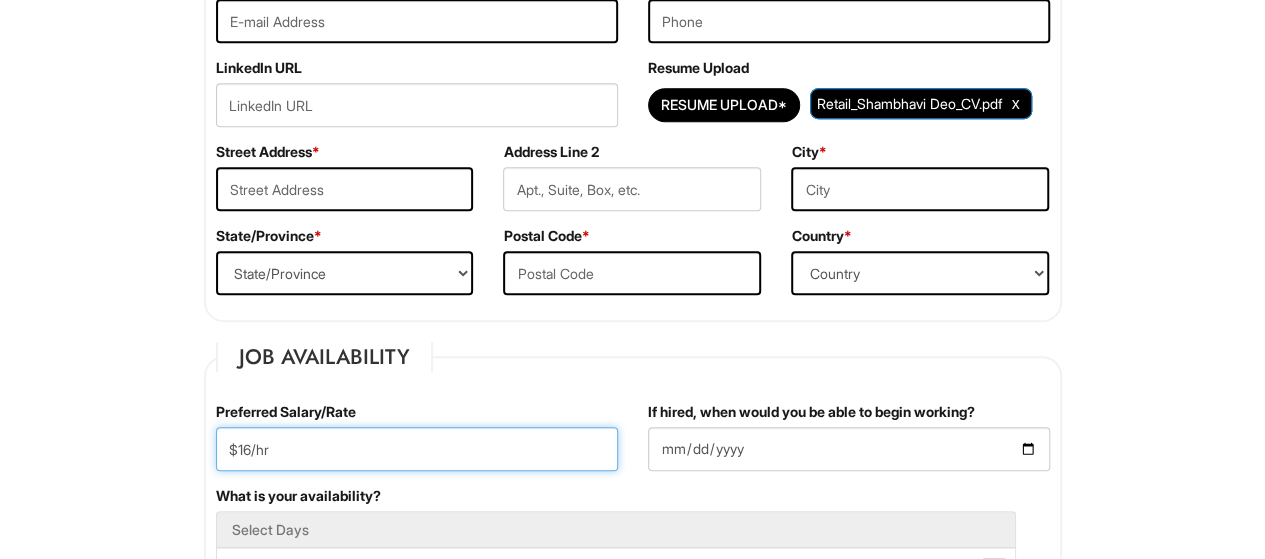 type on "$16/hr" 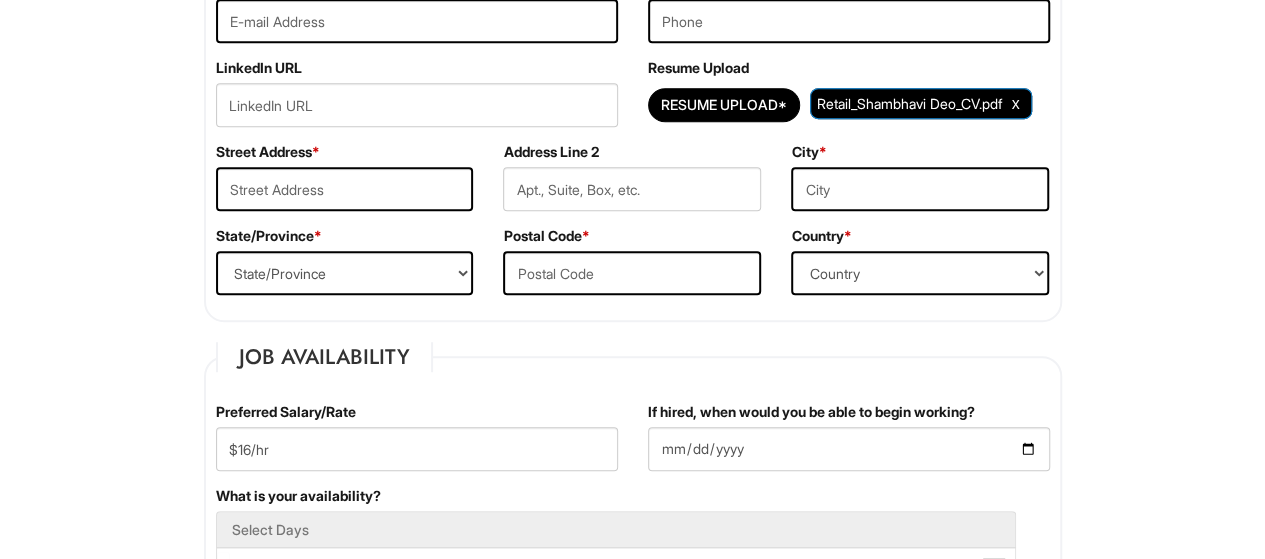 click on "Please Complete This Form 1 2 3 Stock Associate (PT), A|X Armani Exchange Macy's PLEASE COMPLETE ALL REQUIRED FIELDS
We are an Equal Opportunity Employer. All persons shall have the opportunity to be considered for employment without regard to their race, color, creed, religion, national origin, ancestry, citizenship status, age, disability, gender, sex, sexual orientation, veteran status, genetic information or any other characteristic protected by applicable federal, state or local laws. We will endeavor to make a reasonable accommodation to the known physical or mental limitations of a qualified applicant with a disability unless the accommodation would impose an undue hardship on the operation of our business. If you believe you require such assistance to complete this form or to participate in an interview, please let us know.
Personal Information
Last Name  *
First Name  *
Middle Name
E-mail Address  *
Phone  *
LinkedIn URL
Resume Upload   Resume Upload*" at bounding box center [632, 1453] 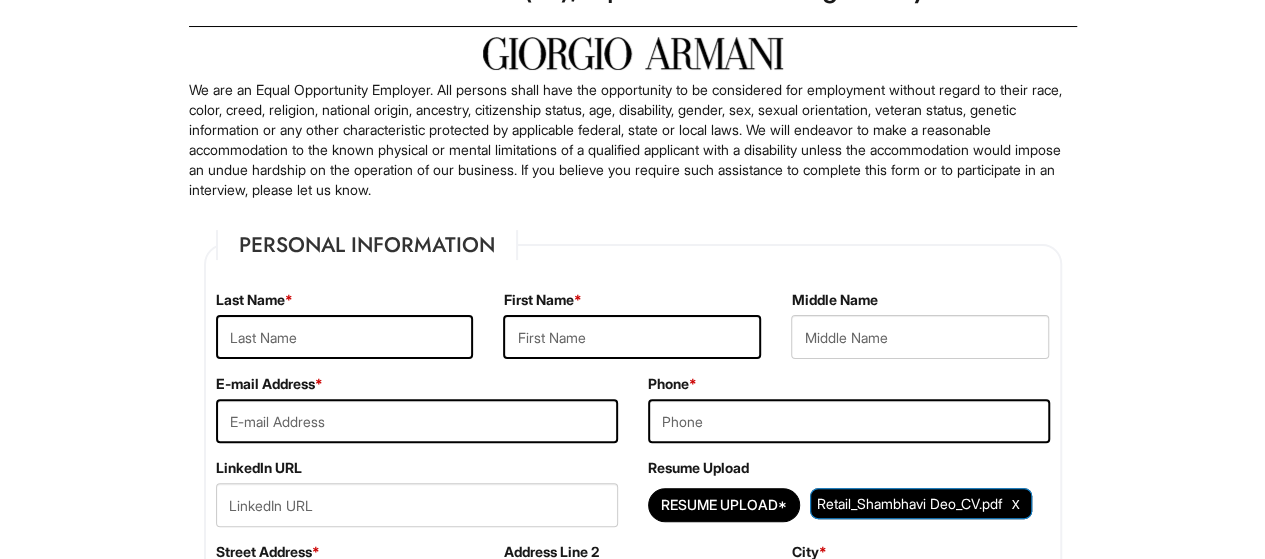scroll, scrollTop: 100, scrollLeft: 0, axis: vertical 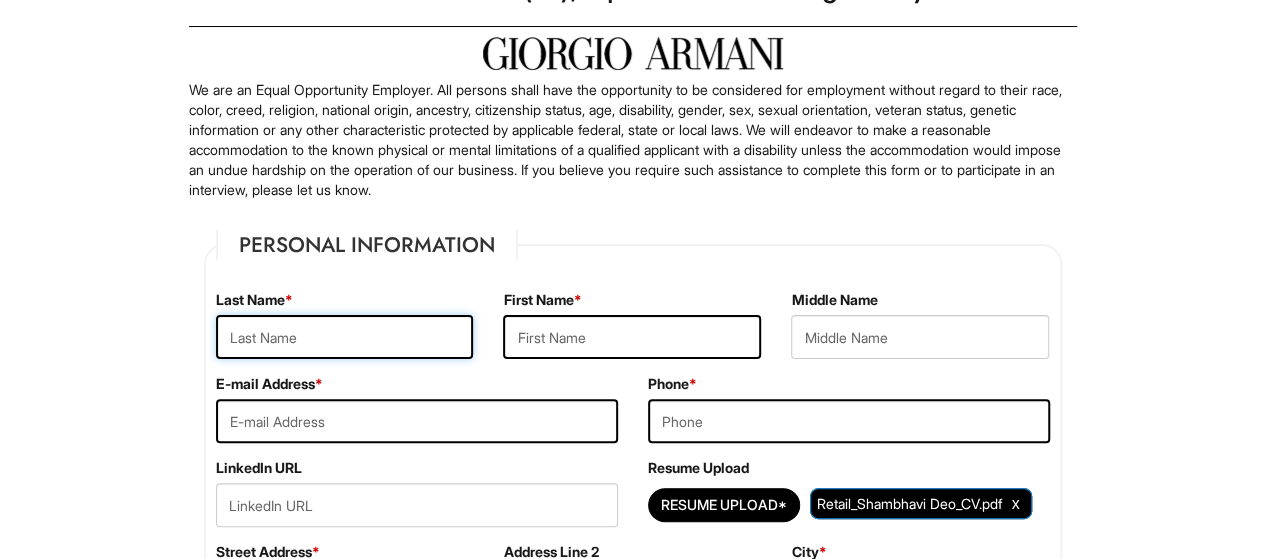click at bounding box center (345, 337) 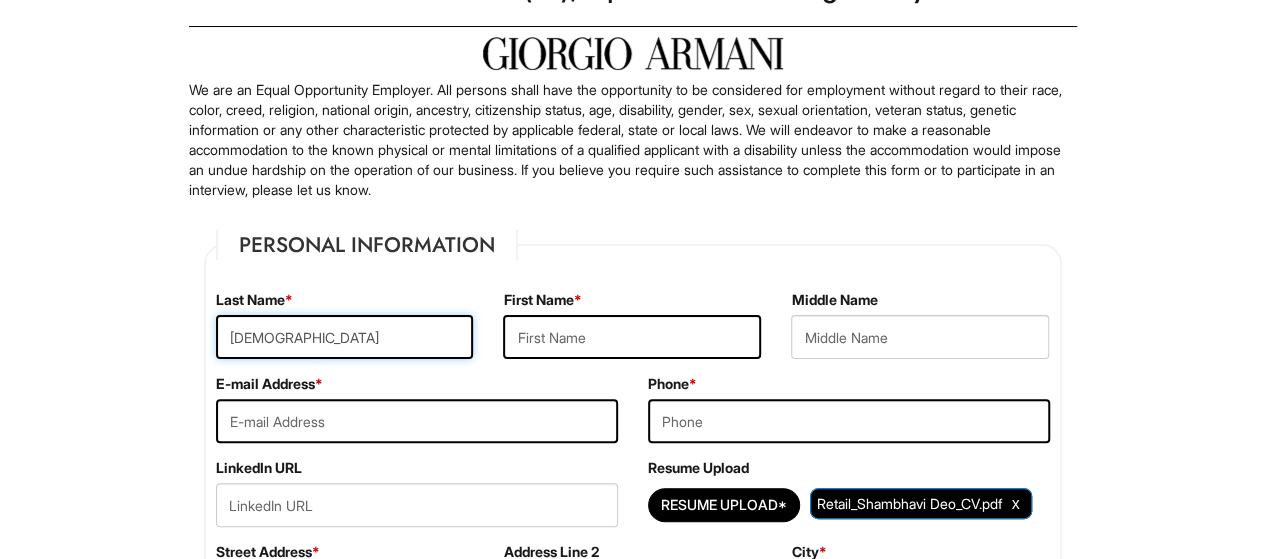 type on "Deo" 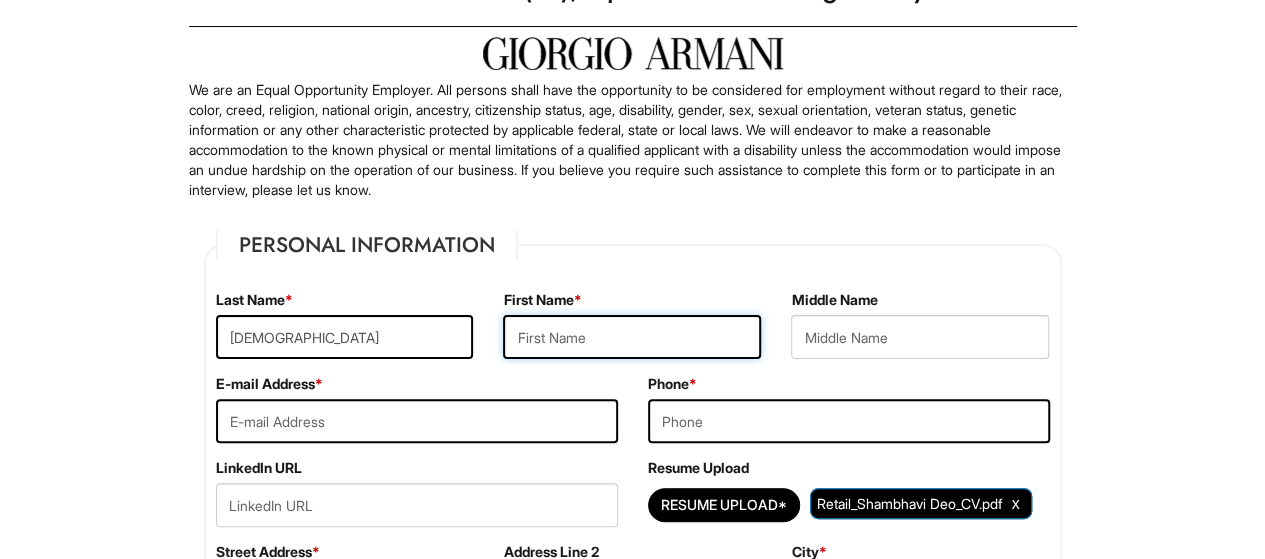 click at bounding box center (632, 337) 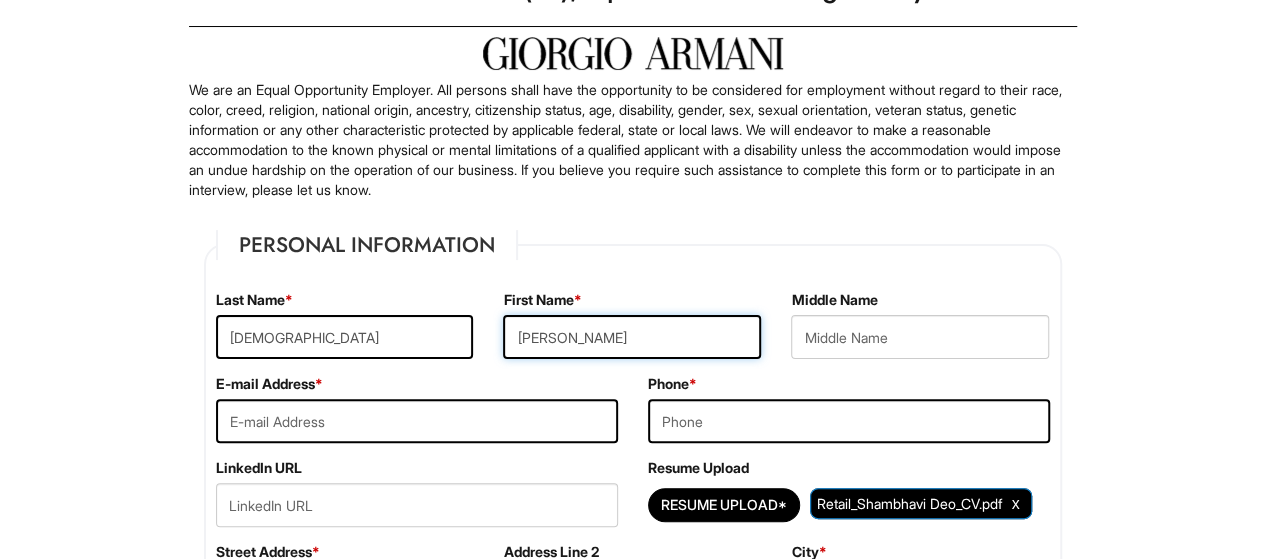 type on "Shambhavi" 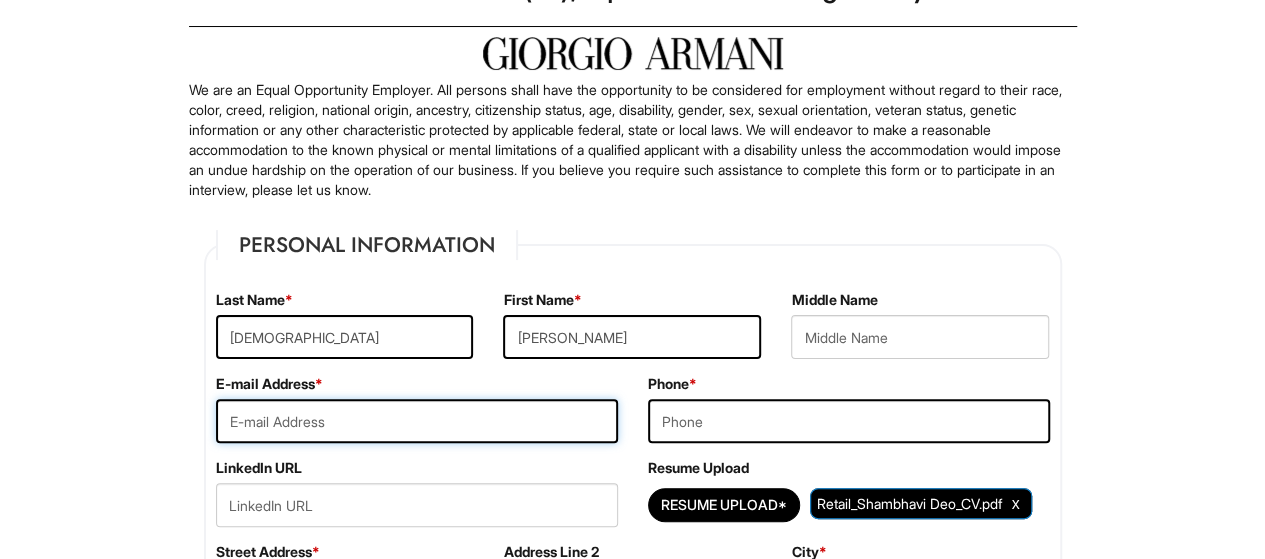click at bounding box center [417, 421] 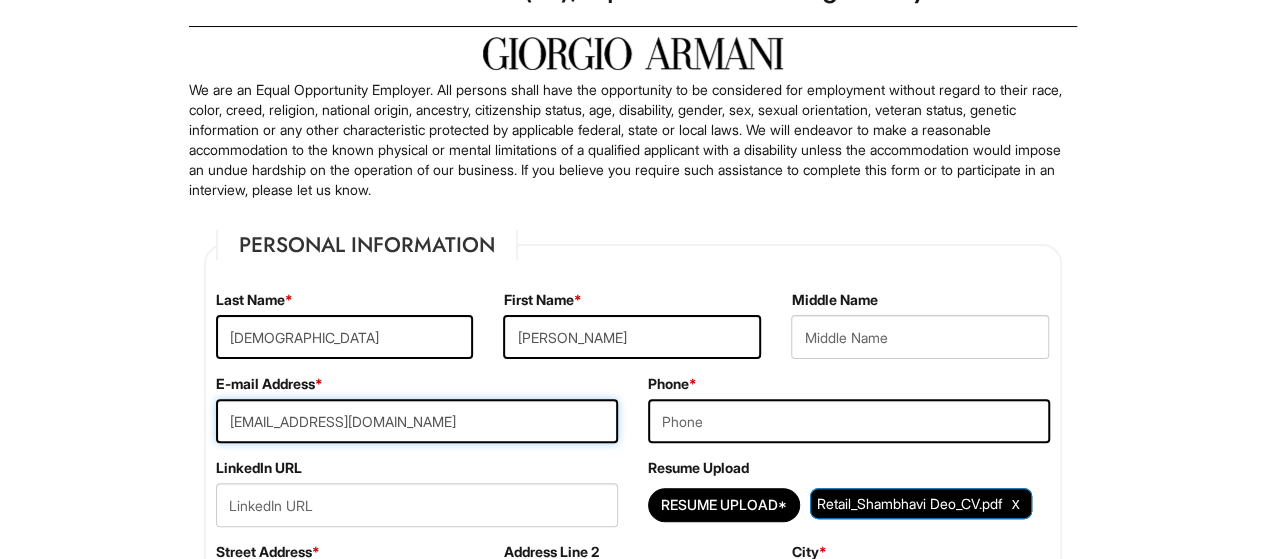 type on "s994@newschool.edu" 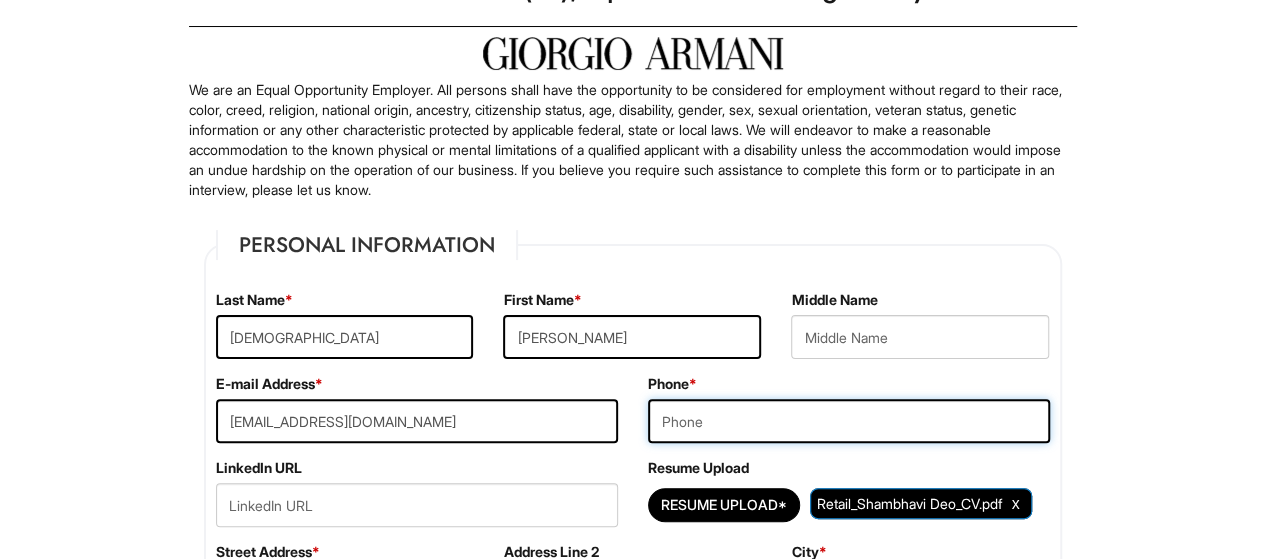 click at bounding box center [849, 421] 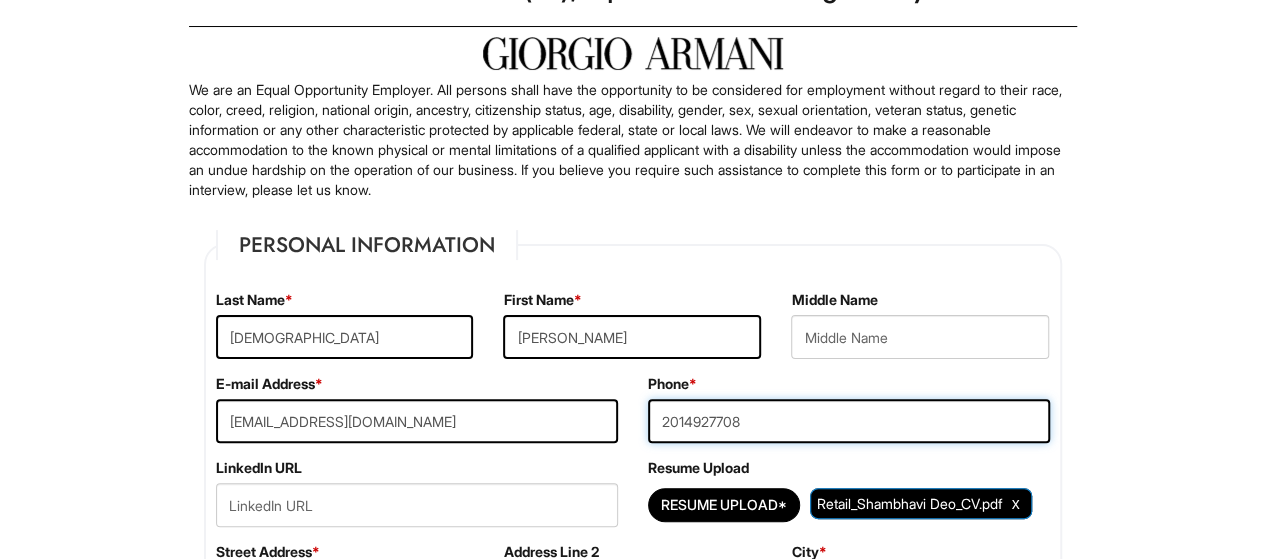 type on "2014927708" 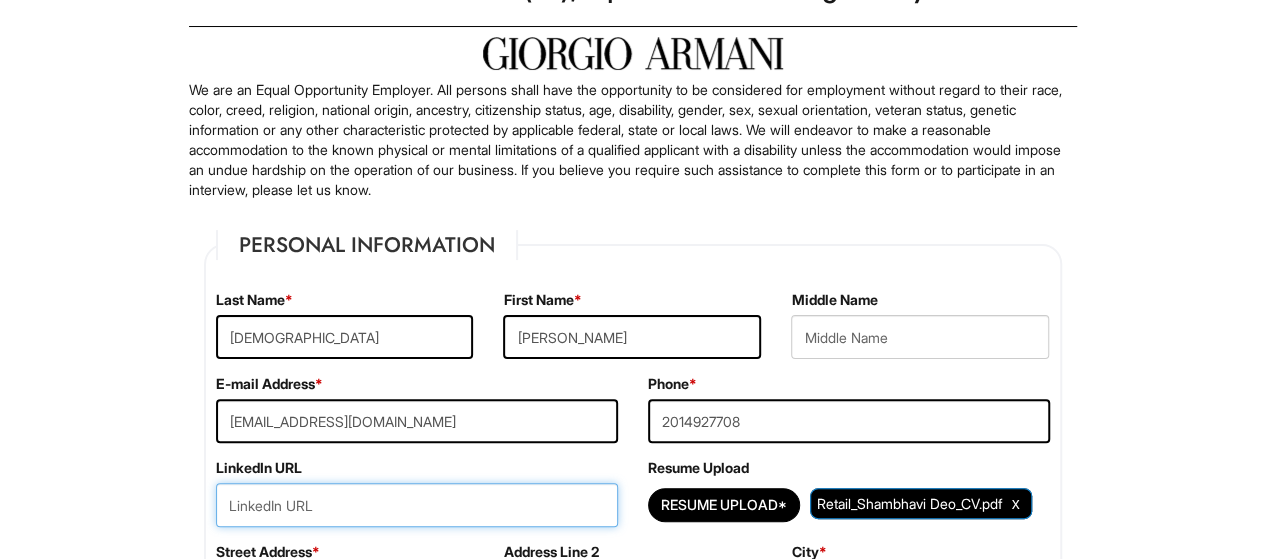 click at bounding box center [417, 505] 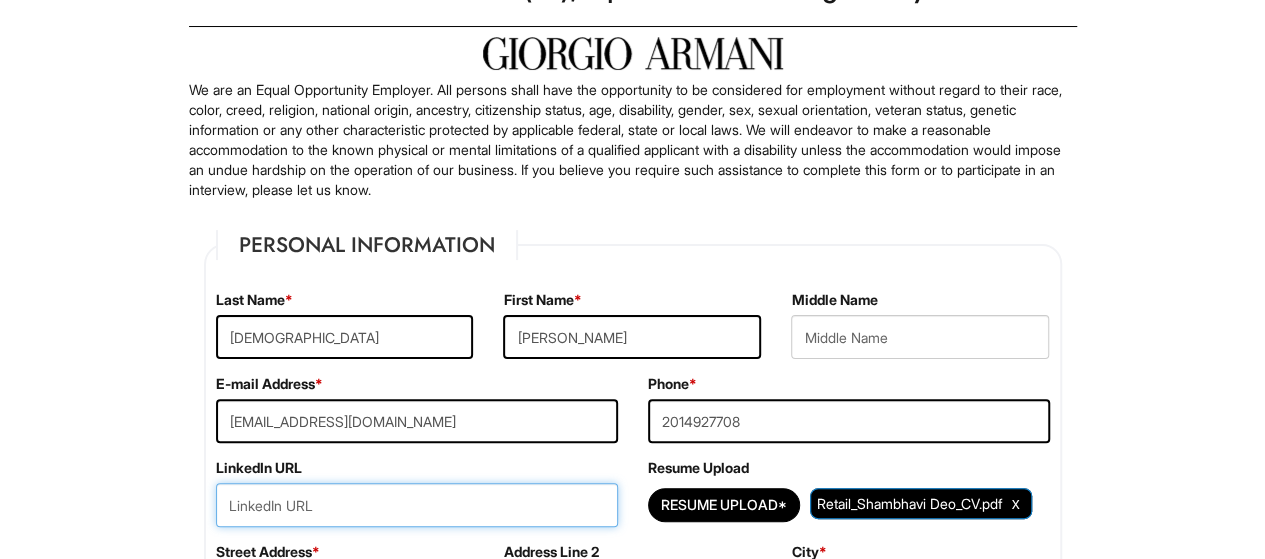 paste on "During my time at Prabal Gurung, I assisted in the final rehearsals for the Met Gala looks, including an appointment with Chimamanda Ngozi Adichie that was unexpectedly moved up. With fittings scheduled and last-minute adjustments pending, I found myself racing between our studio, showroom, and the midtown factory—coordinating tailors, confirming embellishment placements, and physically transporting the garment to ensure it was finished flawlessly and on time.  It was high stakes and high speed, but I managed to deliver the completed look just in time for her final fitting. That day taught me how to hold my nerve, think on my feet, and get things done—gracefully, and without dropping a stitch." 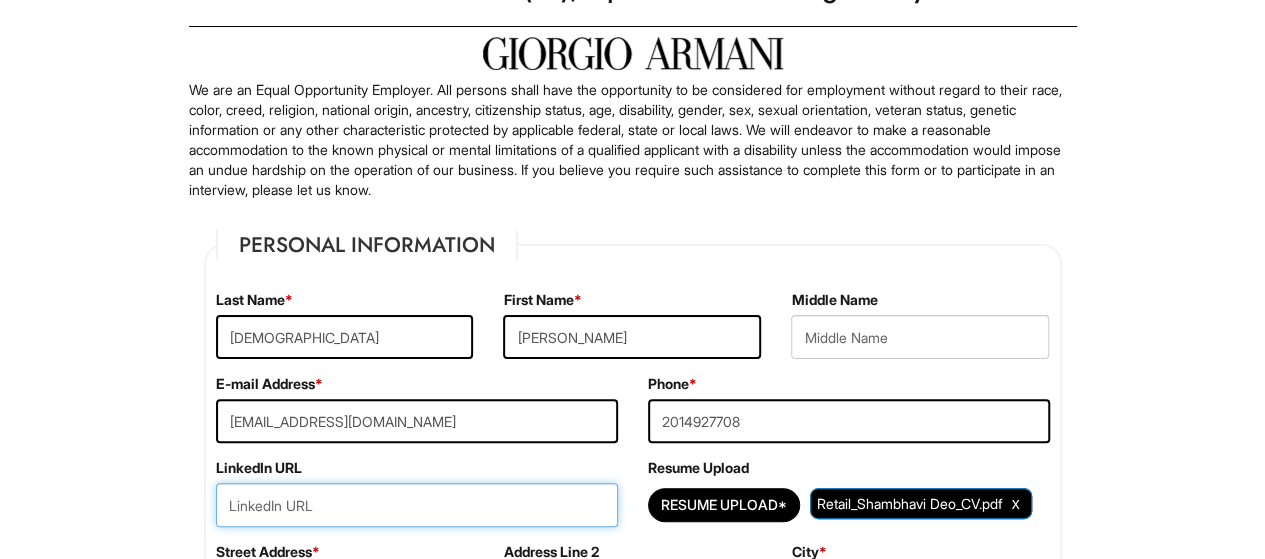 type on "During my time at Prabal Gurung, I assisted in the final rehearsals for the Met Gala looks, including an appointment with Chimamanda Ngozi Adichie that was unexpectedly moved up. With fittings scheduled and last-minute adjustments pending, I found myself racing between our studio, showroom, and the midtown factory—coordinating tailors, confirming embellishment placements, and physically transporting the garment to ensure it was finished flawlessly and on time.  It was high stakes and high speed, but I managed to deliver the completed look just in time for her final fitting. That day taught me how to hold my nerve, think on my feet, and get things done—gracefully, and without dropping a stitch." 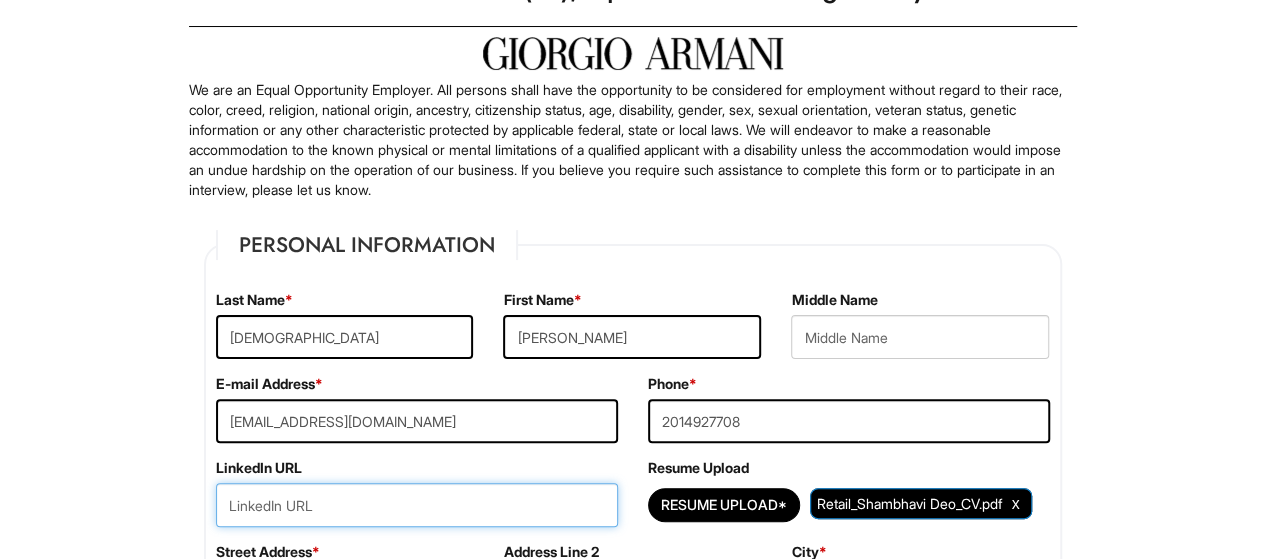 scroll, scrollTop: 0, scrollLeft: 0, axis: both 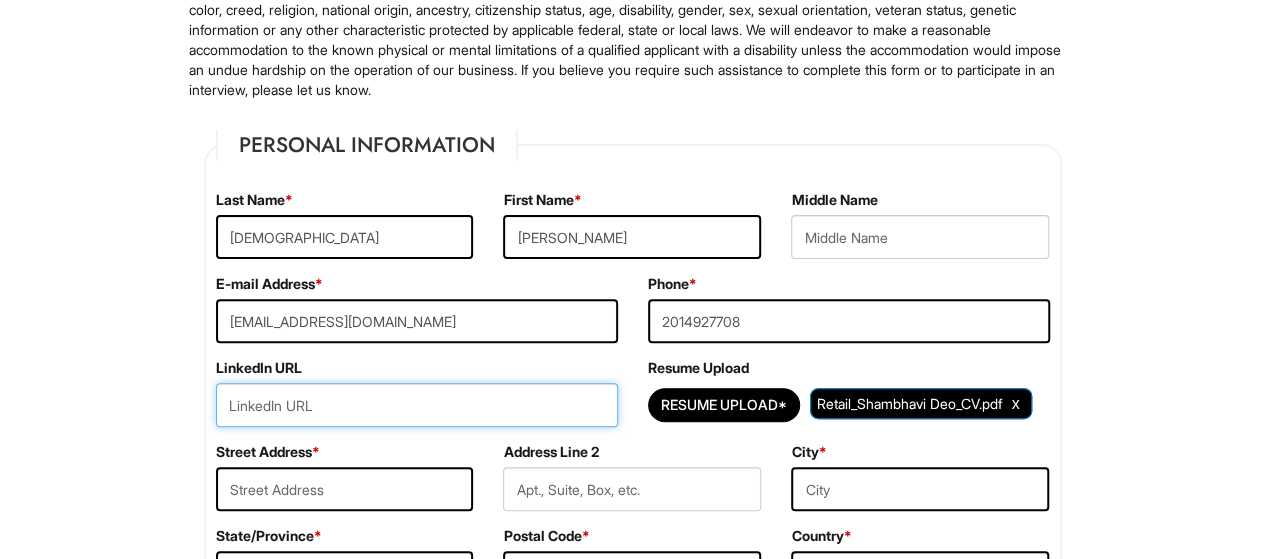 click at bounding box center (417, 405) 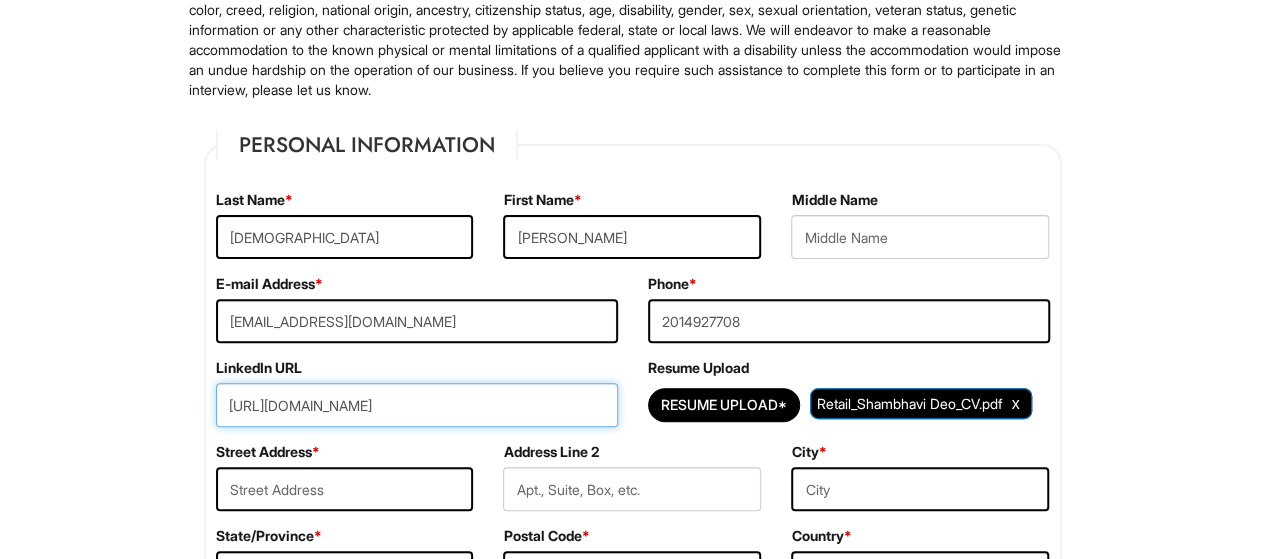 type on "https://www.linkedin.com/in/shambhavideo/" 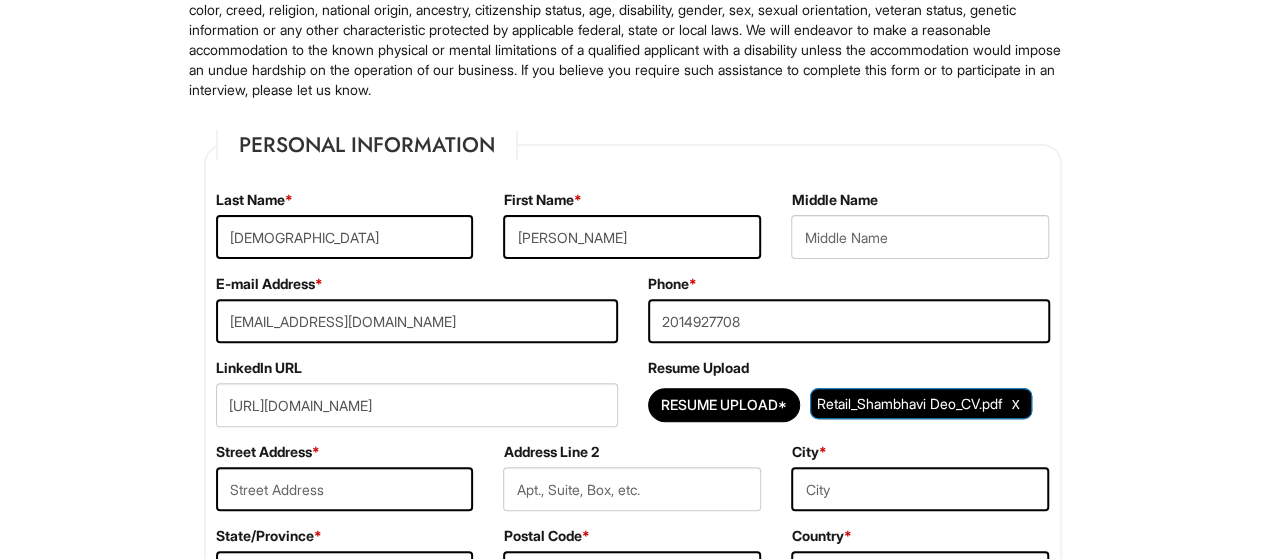 click on "Please Complete This Form 1 2 3 Stock Associate (PT), A|X Armani Exchange Macy's PLEASE COMPLETE ALL REQUIRED FIELDS
We are an Equal Opportunity Employer. All persons shall have the opportunity to be considered for employment without regard to their race, color, creed, religion, national origin, ancestry, citizenship status, age, disability, gender, sex, sexual orientation, veteran status, genetic information or any other characteristic protected by applicable federal, state or local laws. We will endeavor to make a reasonable accommodation to the known physical or mental limitations of a qualified applicant with a disability unless the accommodation would impose an undue hardship on the operation of our business. If you believe you require such assistance to complete this form or to participate in an interview, please let us know.
Personal Information
Last Name  *   Deo
First Name  *   Shambhavi
Middle Name
E-mail Address  *   s994@newschool.edu
Phone  *   2014927708" at bounding box center [632, 1753] 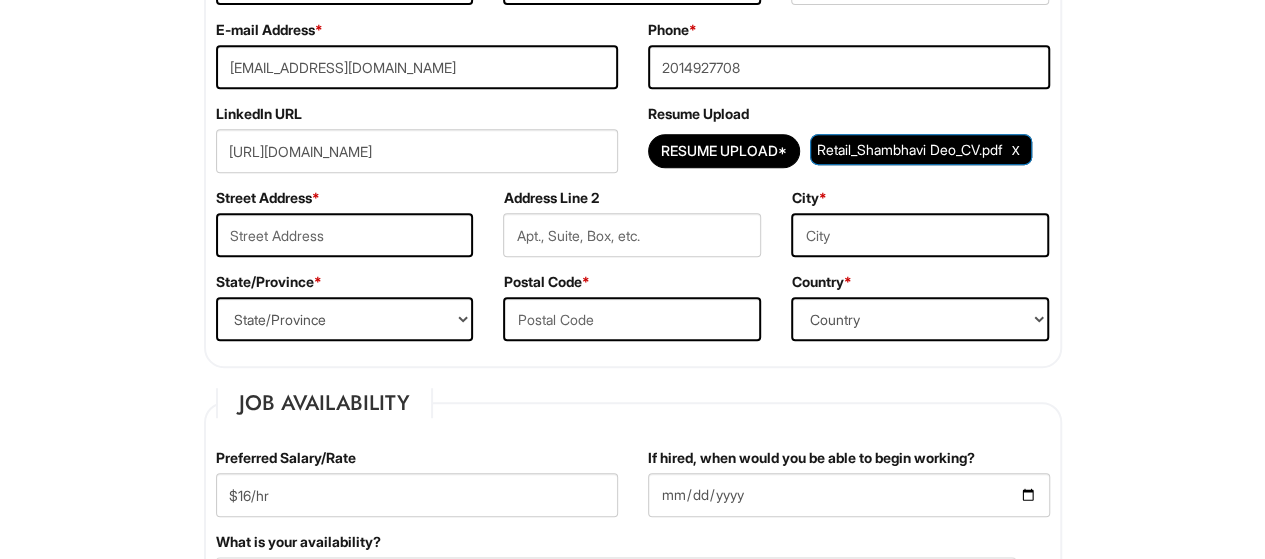 scroll, scrollTop: 500, scrollLeft: 0, axis: vertical 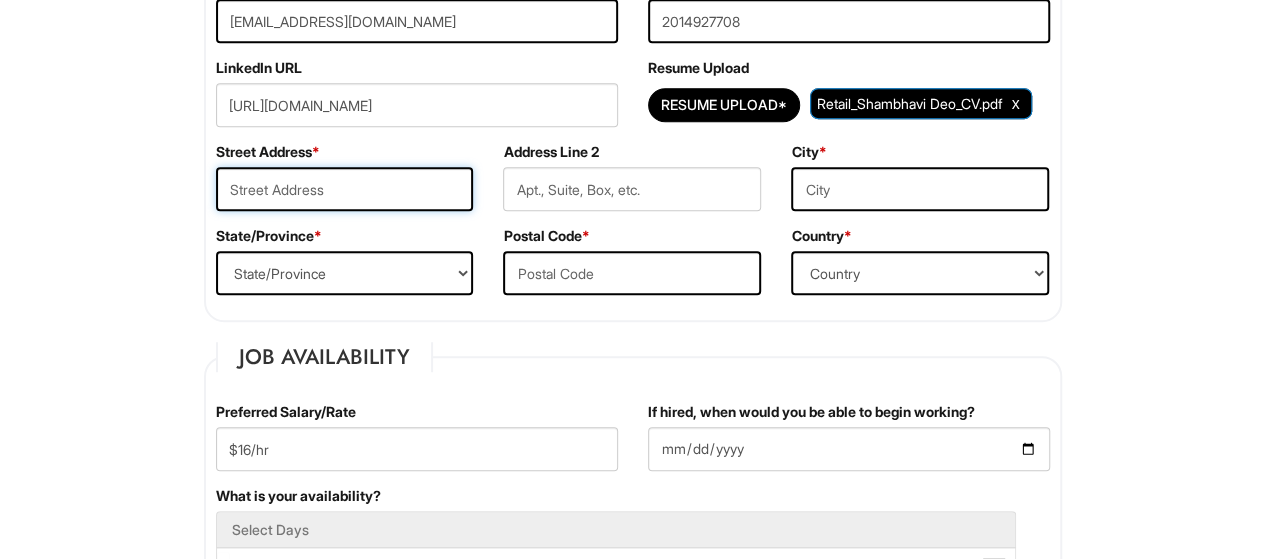 click at bounding box center [345, 189] 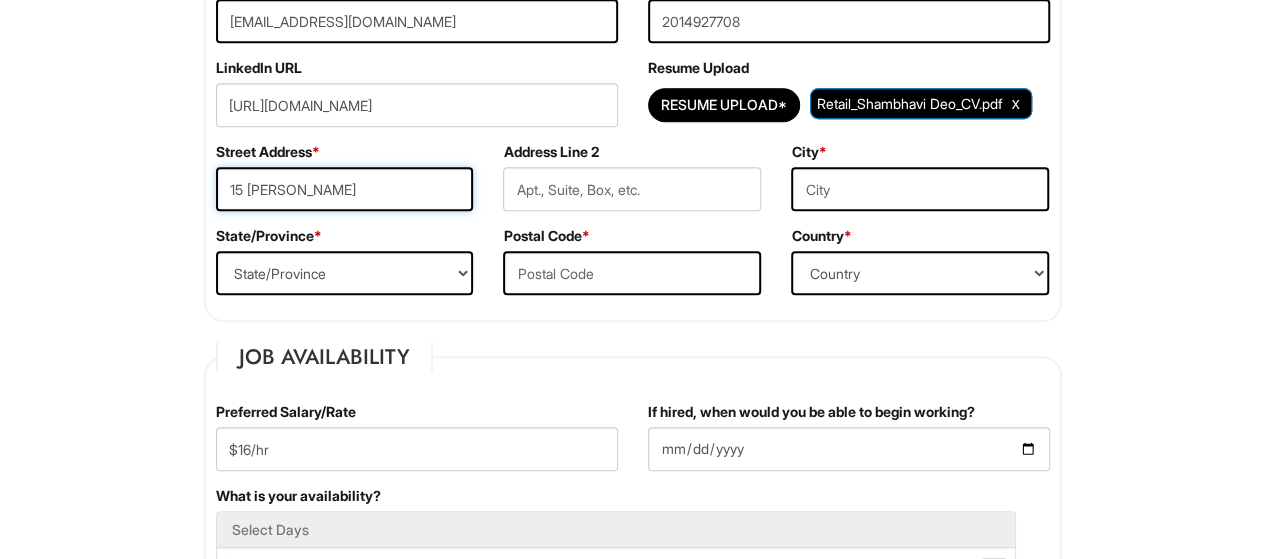 type on "15 Alan Terrace" 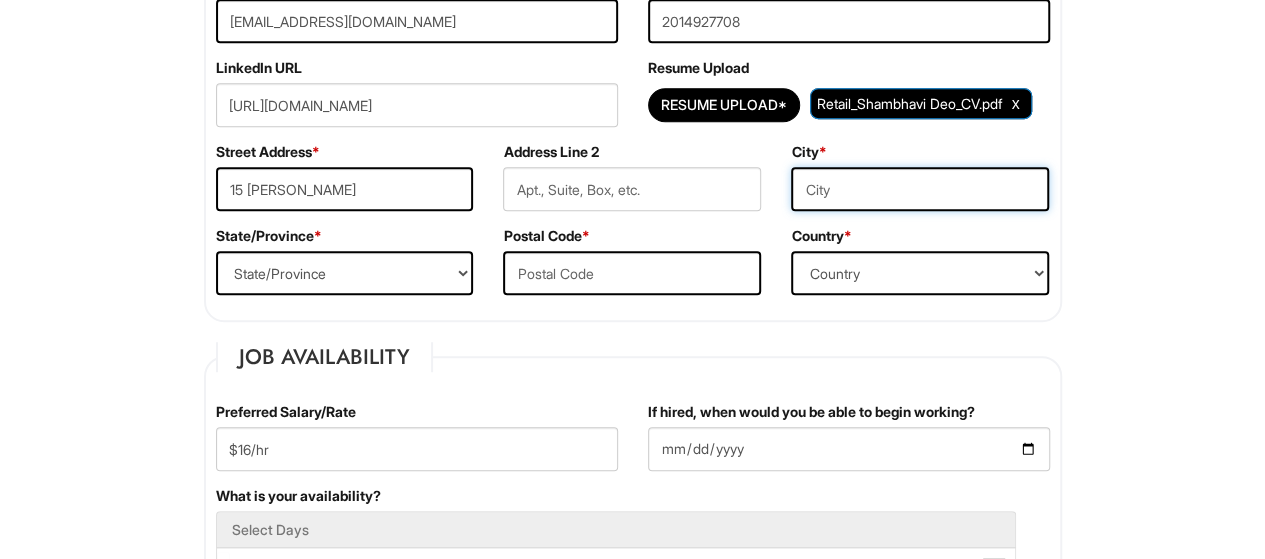 click at bounding box center [920, 189] 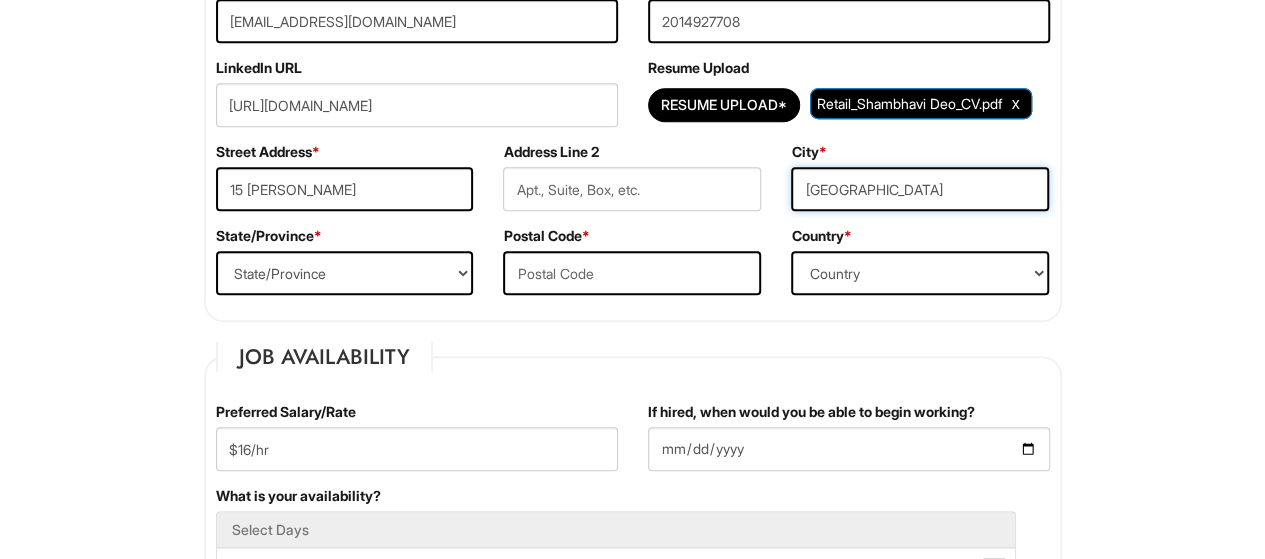 type on "Jersey City" 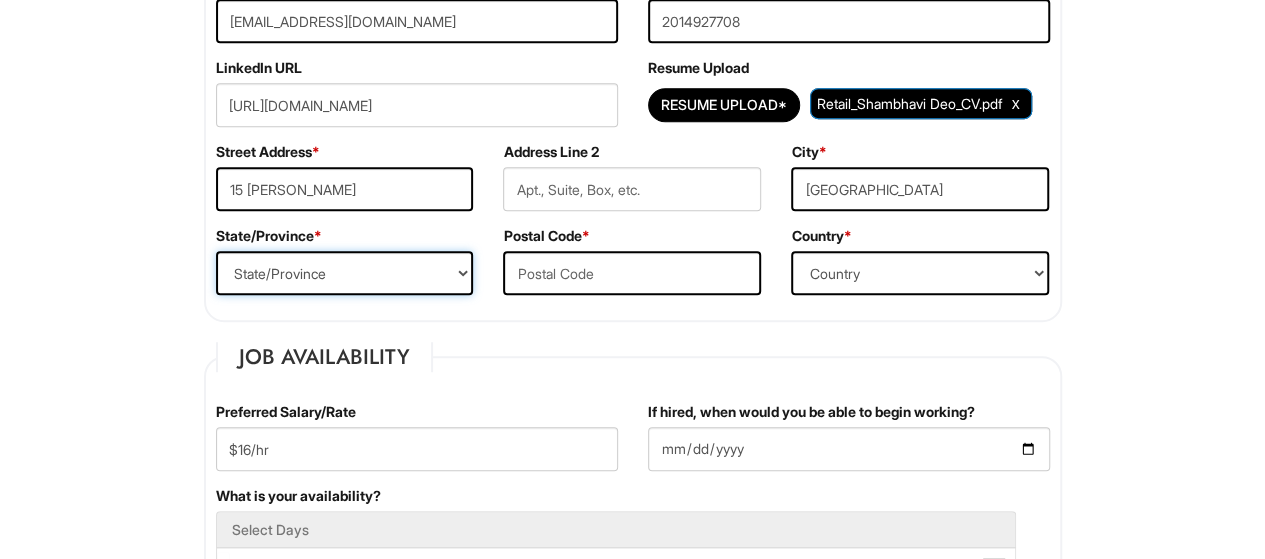 click on "State/Province ALABAMA ALASKA ARIZONA ARKANSAS CALIFORNIA COLORADO CONNECTICUT DELAWARE DISTRICT OF COLUMBIA FLORIDA GEORGIA HAWAII IDAHO ILLINOIS INDIANA IOWA KANSAS KENTUCKY LOUISIANA MAINE MARYLAND MASSACHUSETTS MICHIGAN MINNESOTA MISSISSIPPI MISSOURI MONTANA NEBRASKA NEVADA NEW HAMPSHIRE NEW JERSEY NEW MEXICO NEW YORK NORTH CAROLINA NORTH DAKOTA OHIO OKLAHOMA OREGON PENNSYLVANIA RHODE ISLAND SOUTH CAROLINA SOUTH DAKOTA TENNESSEE TEXAS UTAH VERMONT VIRGINIA WASHINGTON WEST VIRGINIA WISCONSIN WYOMING CA-ALBERTA CA-BRITISH COLUMBIA CA-MANITOBA CA-NEW BRUNSWICK CA-NEWFOUNDLAND CA-NOVA SCOTIA CA-NORTHWEST TERRITORIES CA-NUNAVUT CA-ONTARIO CA-PRINCE EDWARD ISLAND CA-QUEBEC CA-SASKATCHEWAN CA-YUKON TERRITORY US-AMERICAN SAMOA US-FEDERATED STATES OF MICRONESIA US-GUAM US-MARSHALL ISLANDS US-NORTHERN MARIANA ISLANDS US-PALAU US-PUERTO RICO" at bounding box center (345, 273) 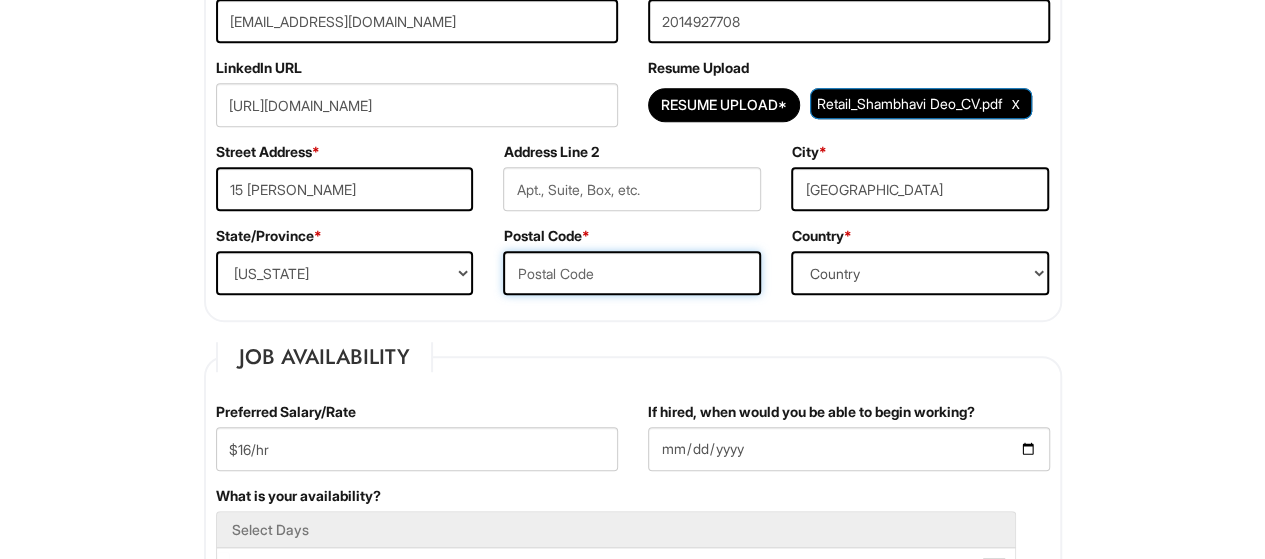 click at bounding box center (632, 273) 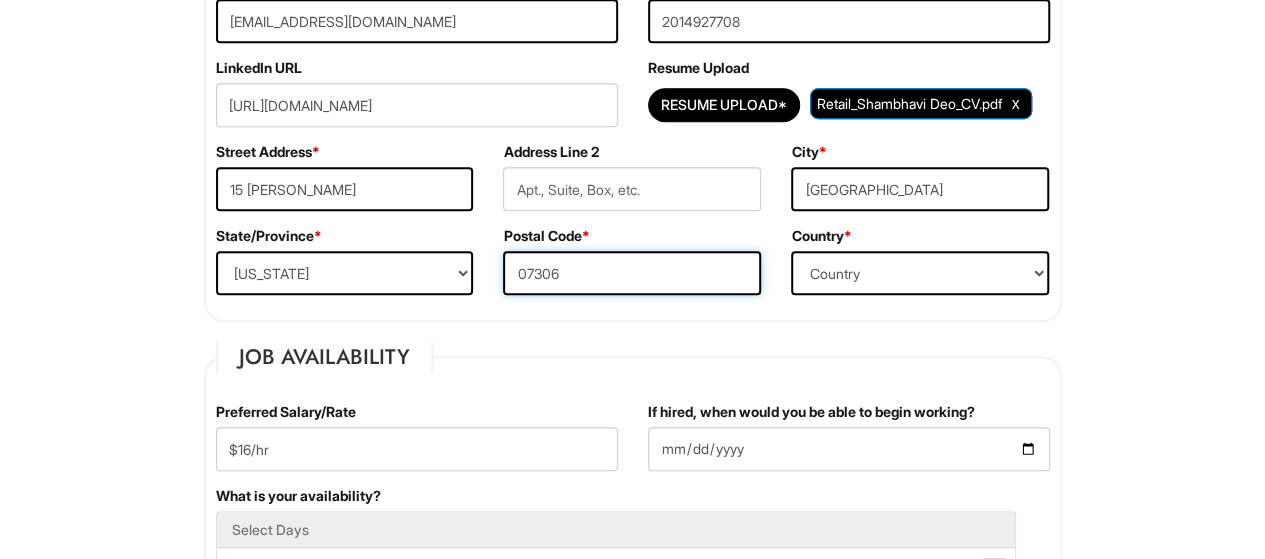 type on "07306" 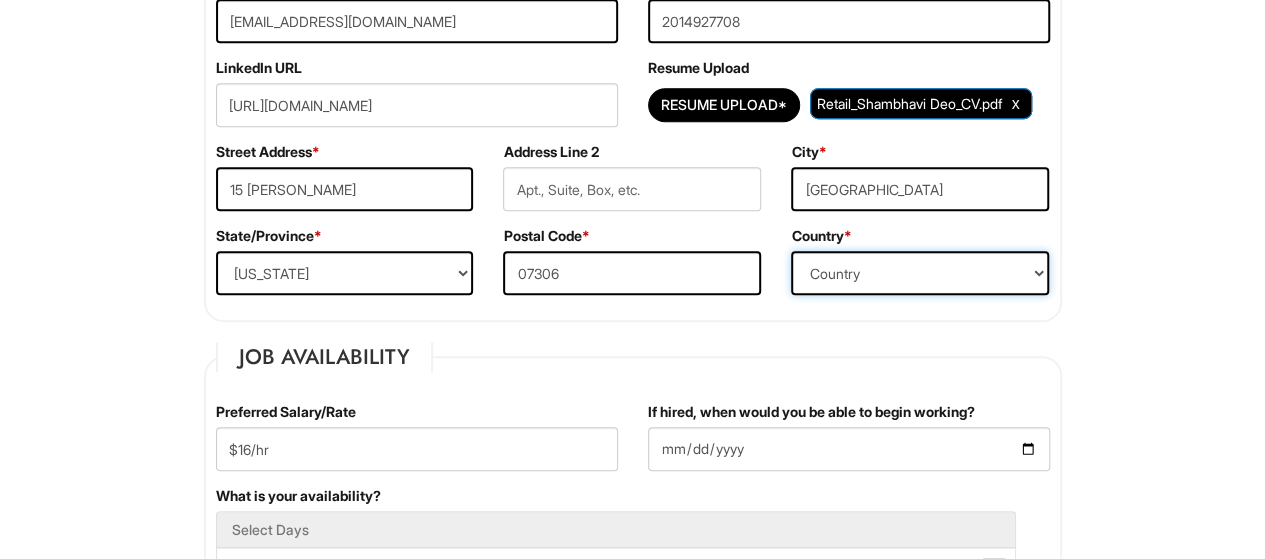 click on "Country Afghanistan Albania Algeria American Samoa Andorra Angola Anguilla Antarctica Antigua Argentina Armenia Aruba Ascension Australia Austria Azerbaijan Bahamas Bahrain Bangladesh Barbados Barbuda Belarus Belgium Belize Benin Bermuda Bhutan Bolivia Bosnia & Herzegovina Botswana Brazil British Virgin Islands Brunei Darussalam Bulgaria Burkina Faso Burundi Cambodia Cameroon Canada Cape Verde Islands Cayman Islands Central African Republic Chad Chatham Island Chile China Christmas Island Cocos-Keeling Islands Colombia Comoros Congo Cook Islands Costa Rica Croatia Cuba Curaçao Cyprus Czech Republic Democratic Republic of the Congo Denmark Diego Garcia Djibouti Dominica Dominican Republic East Timor Easter Island Ecuador Egypt El Salvador Ellipso (Mobile Satellite service) EMSAT (Mobile Satellite service) Equatorial Guinea Eritrea Estonia Ethiopia European Union Falkland Islands (Malvinas) Faroe Islands Fiji Islands Finland France French Antilles French Guiana French Polynesia Gabonese Republic Gambia Georgia" at bounding box center (920, 273) 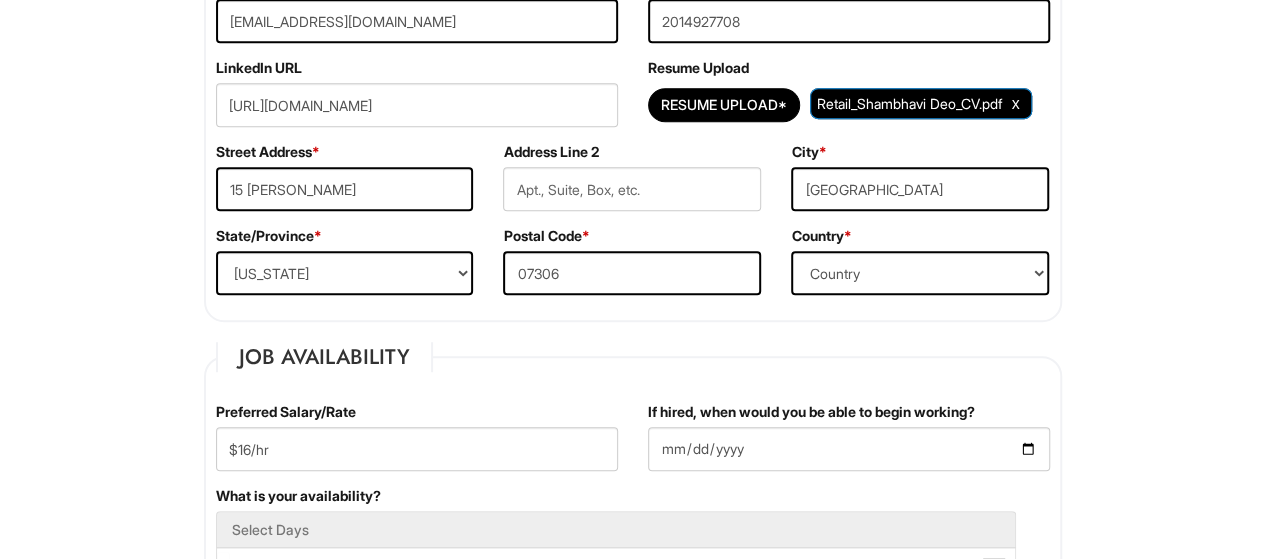 click on "Please Complete This Form 1 2 3 Stock Associate (PT), A|X Armani Exchange Macy's PLEASE COMPLETE ALL REQUIRED FIELDS
We are an Equal Opportunity Employer. All persons shall have the opportunity to be considered for employment without regard to their race, color, creed, religion, national origin, ancestry, citizenship status, age, disability, gender, sex, sexual orientation, veteran status, genetic information or any other characteristic protected by applicable federal, state or local laws. We will endeavor to make a reasonable accommodation to the known physical or mental limitations of a qualified applicant with a disability unless the accommodation would impose an undue hardship on the operation of our business. If you believe you require such assistance to complete this form or to participate in an interview, please let us know.
Personal Information
Last Name  *   Deo
First Name  *   Shambhavi
Middle Name
E-mail Address  *   s994@newschool.edu
Phone  *   2014927708" at bounding box center (632, 1453) 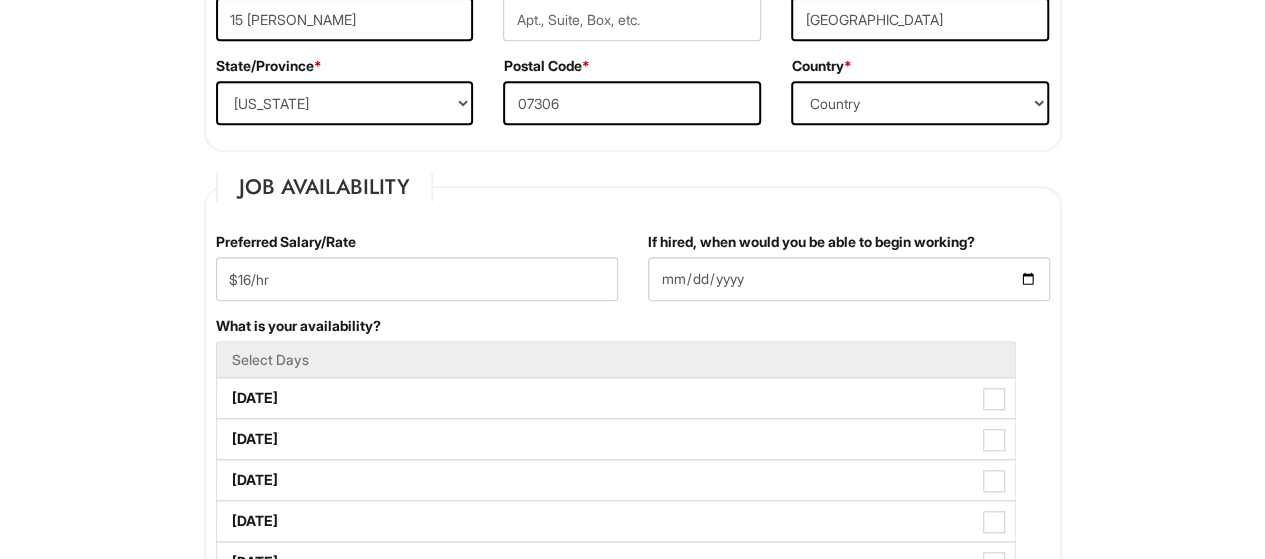 scroll, scrollTop: 700, scrollLeft: 0, axis: vertical 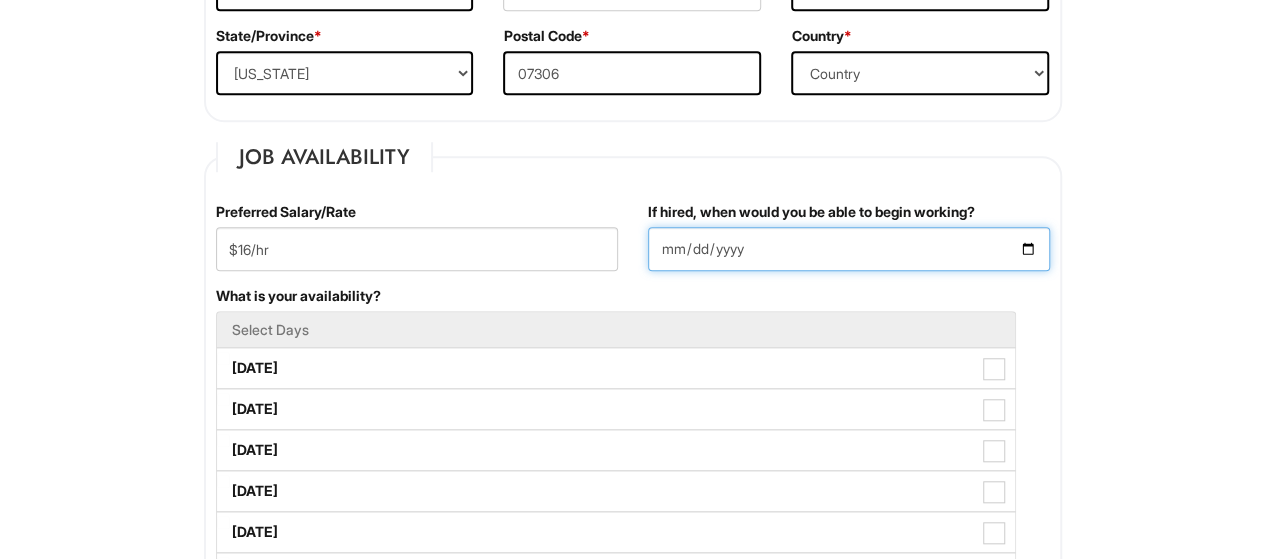 click on "If hired, when would you be able to begin working?" at bounding box center [849, 249] 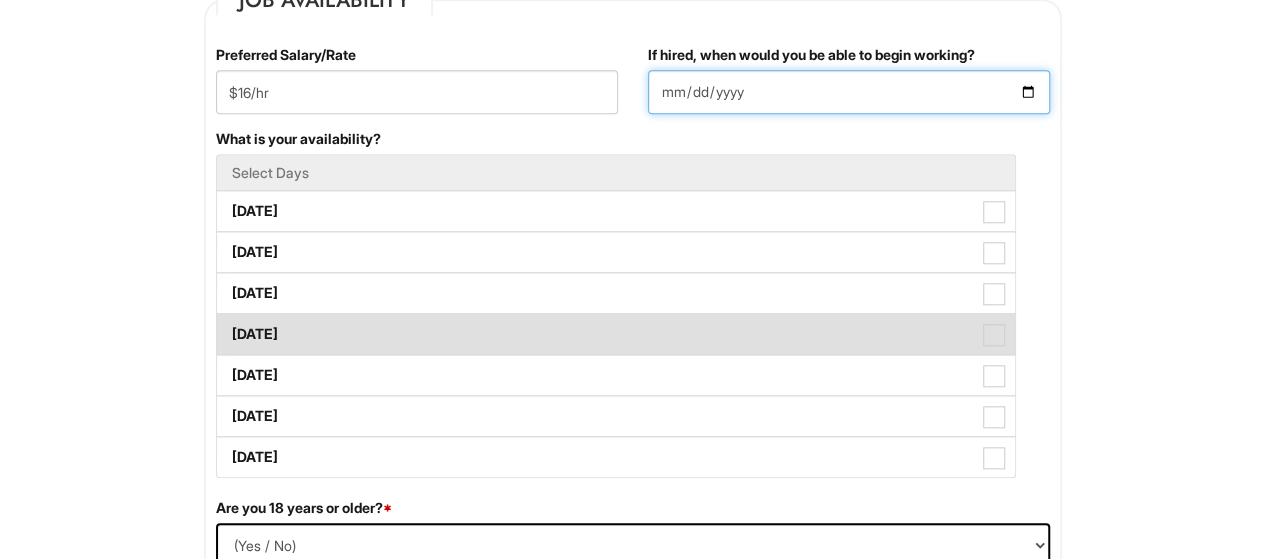 scroll, scrollTop: 900, scrollLeft: 0, axis: vertical 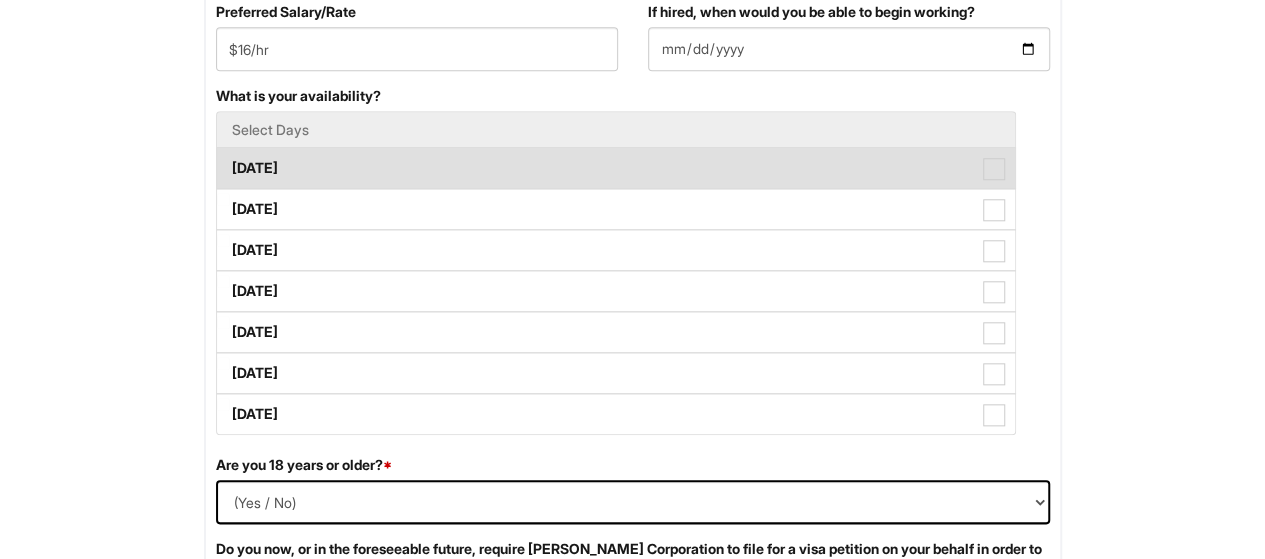 click on "Monday" at bounding box center [616, 168] 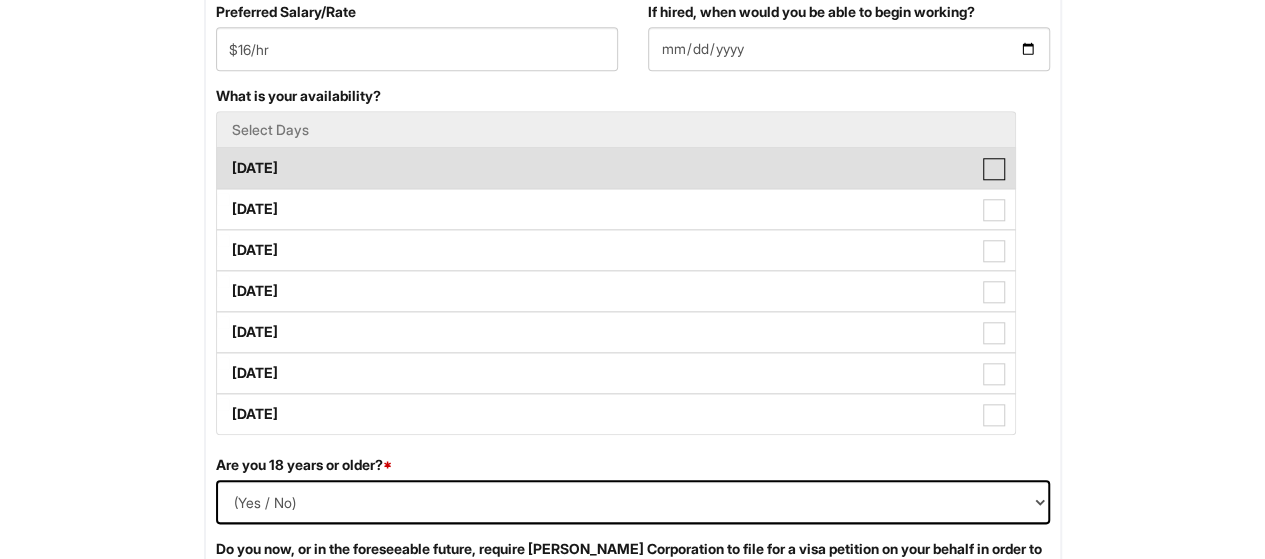 click on "Monday" at bounding box center (223, 158) 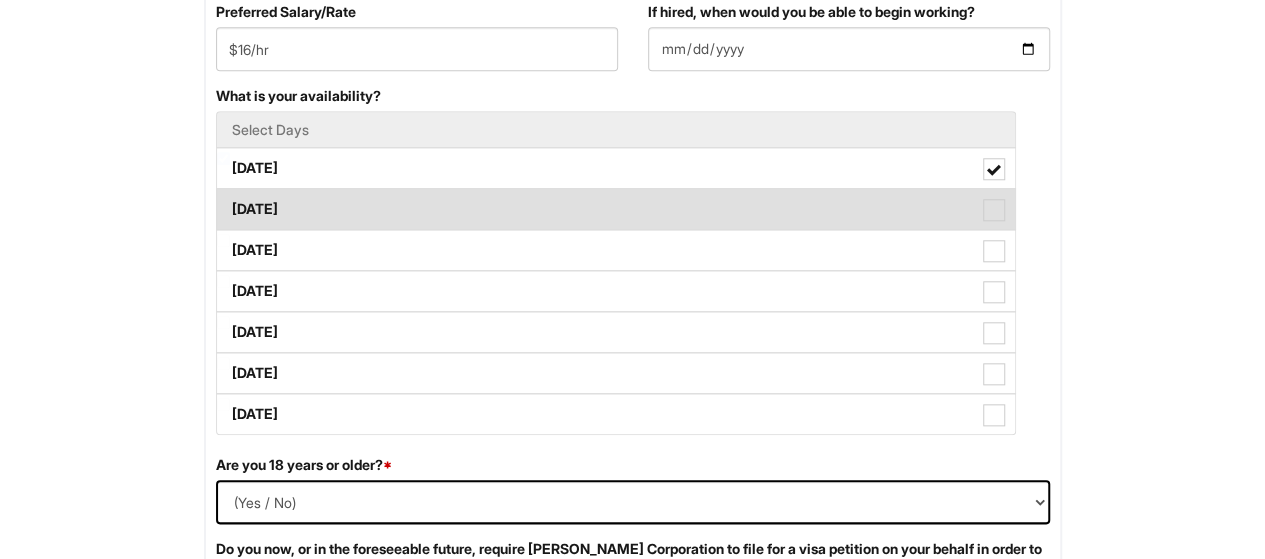 click on "Tuesday" at bounding box center (616, 209) 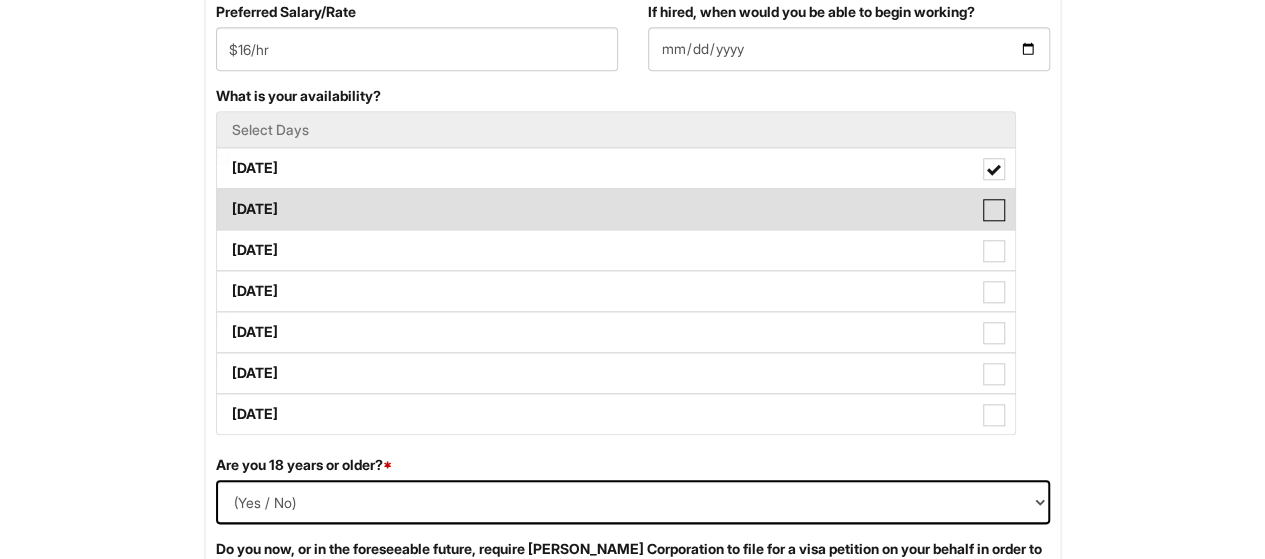 click on "Tuesday" at bounding box center [223, 199] 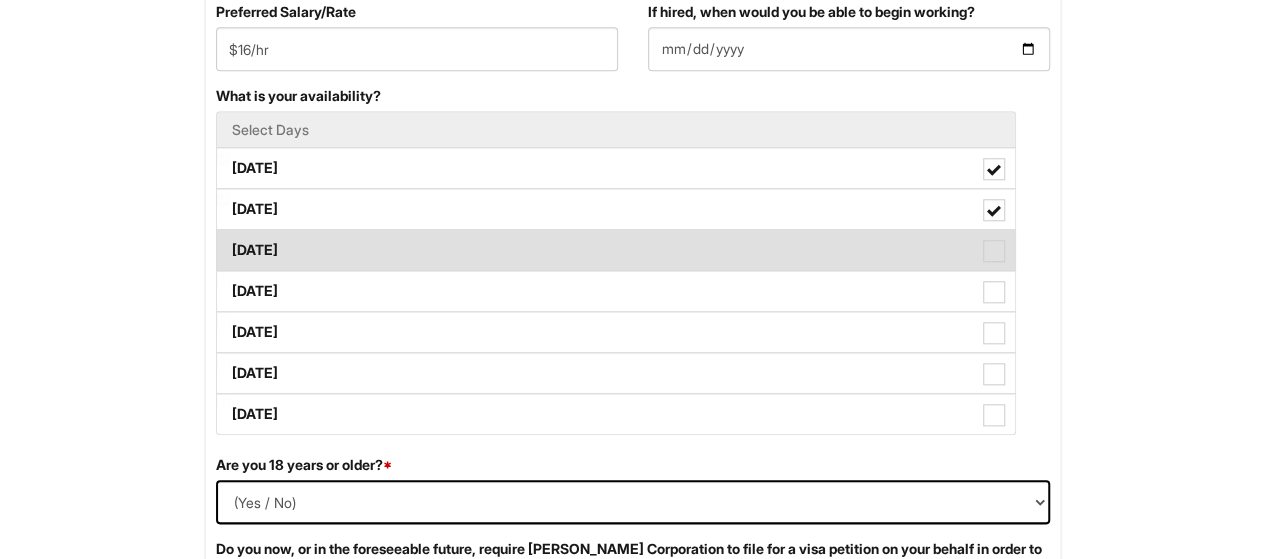 click on "Wednesday" at bounding box center [616, 250] 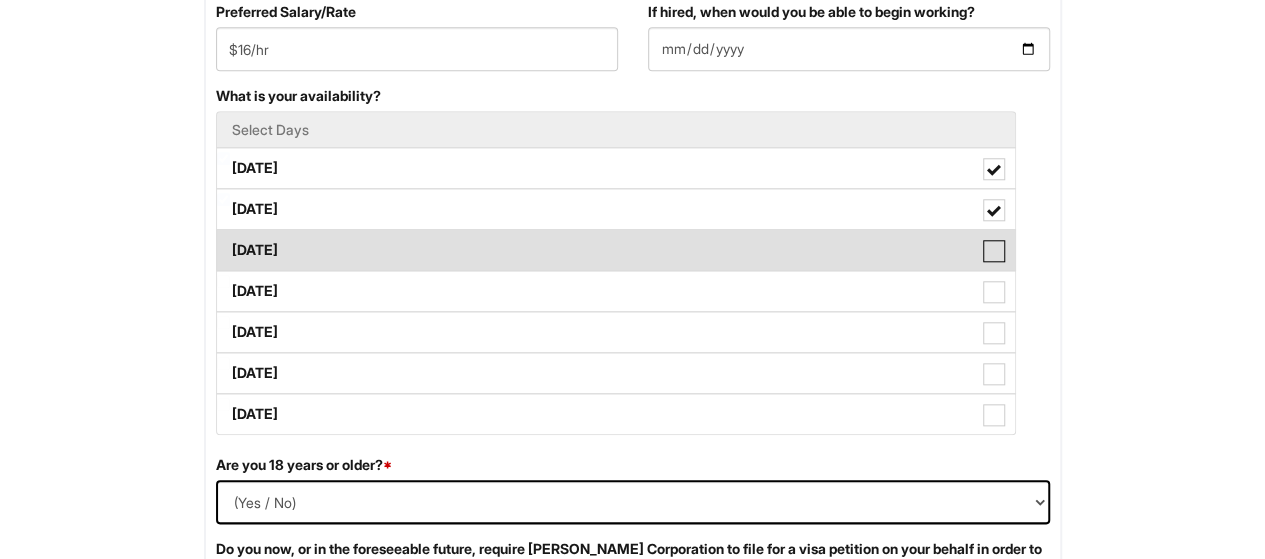click on "Wednesday" at bounding box center (223, 240) 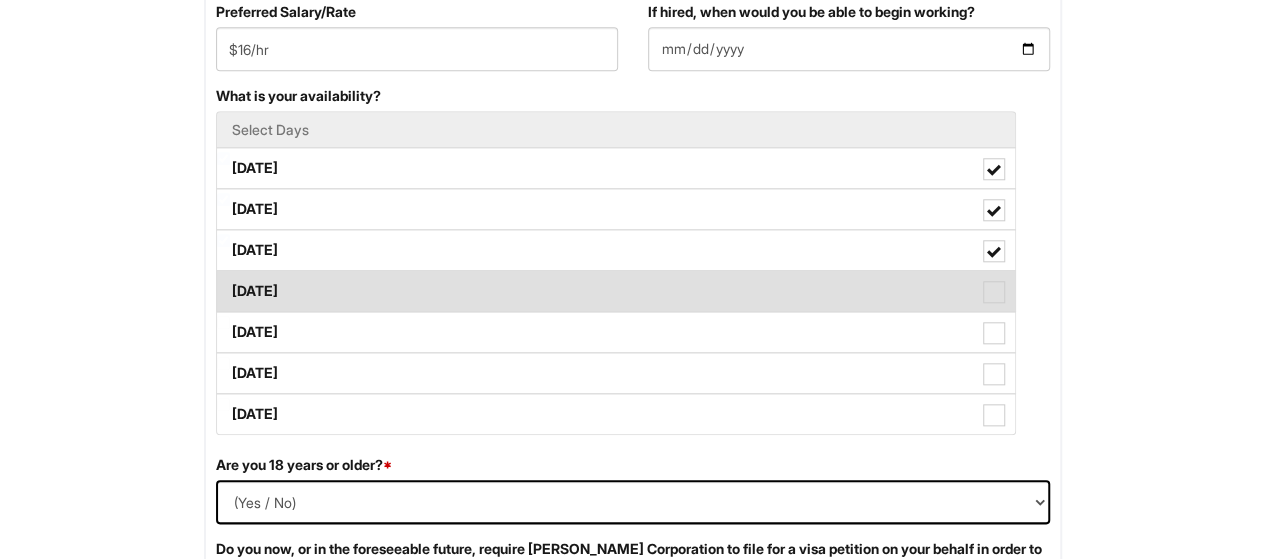 click on "Thursday" at bounding box center (616, 291) 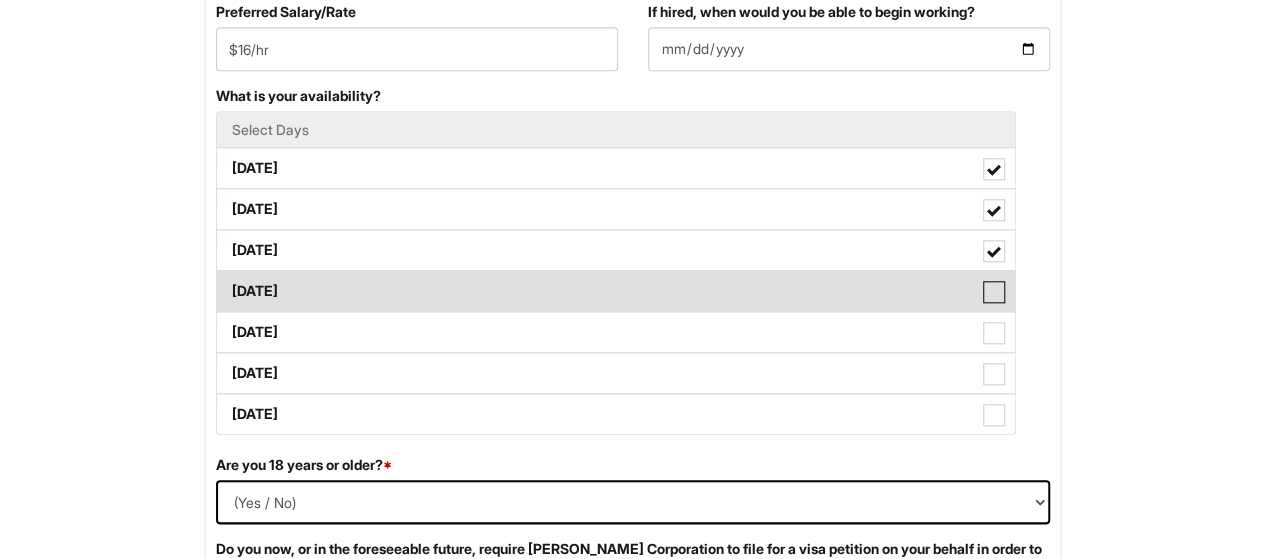 click on "Thursday" at bounding box center [223, 281] 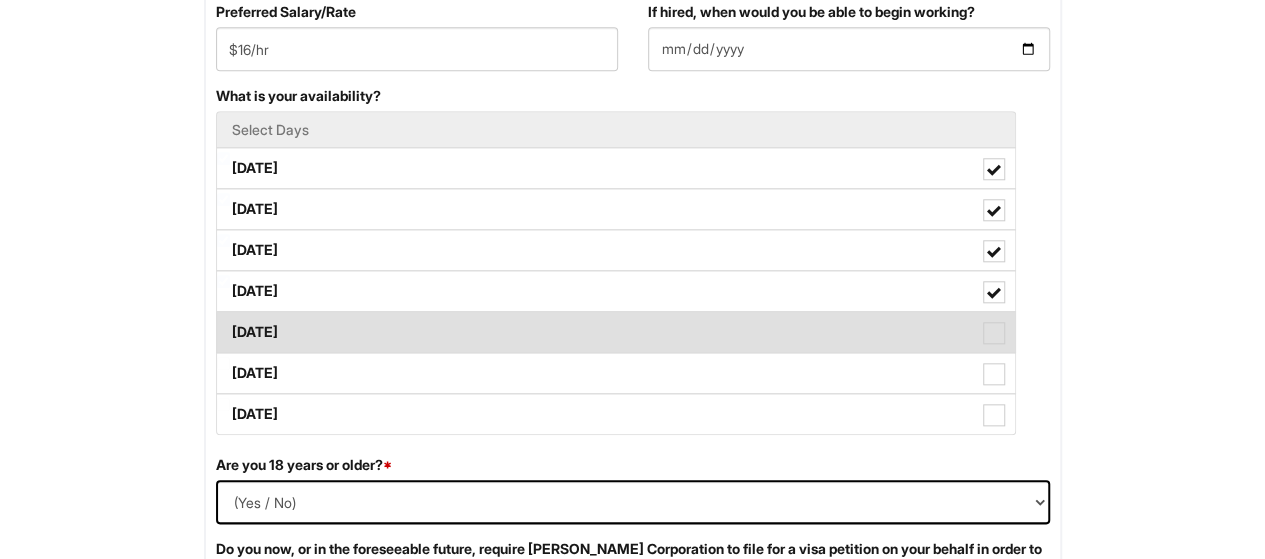click on "Friday" at bounding box center (616, 332) 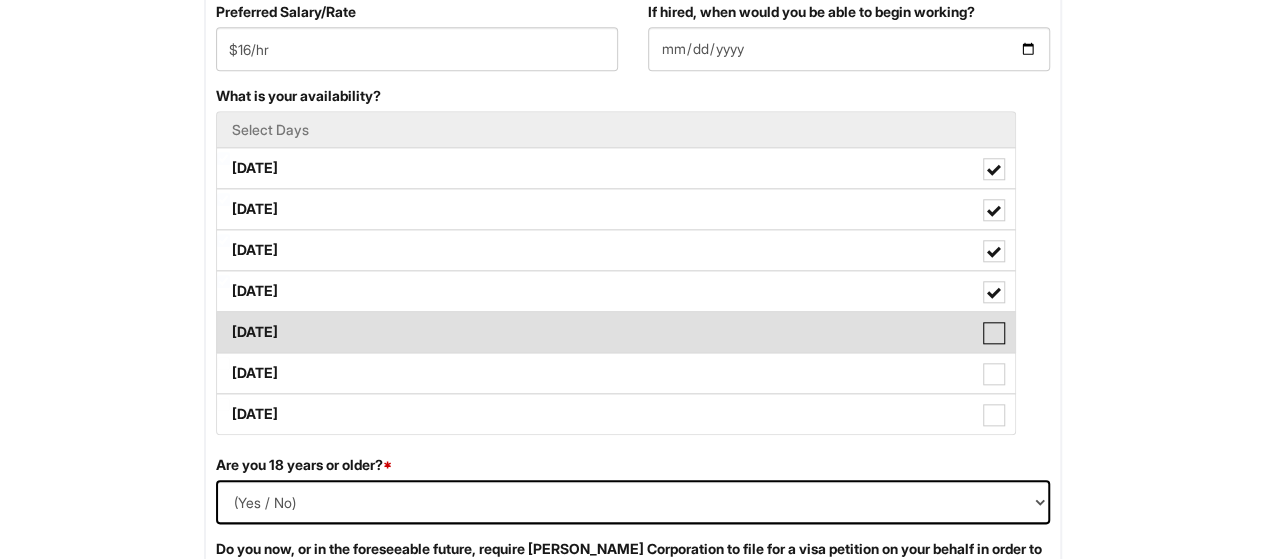 click on "Friday" at bounding box center (223, 322) 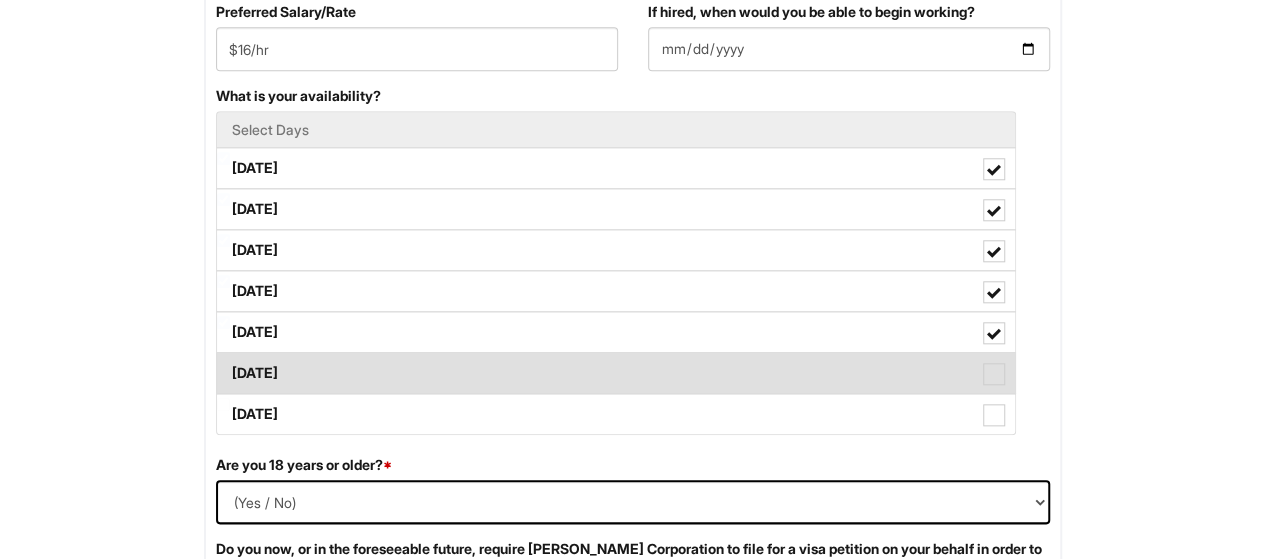 click on "Saturday" at bounding box center [616, 373] 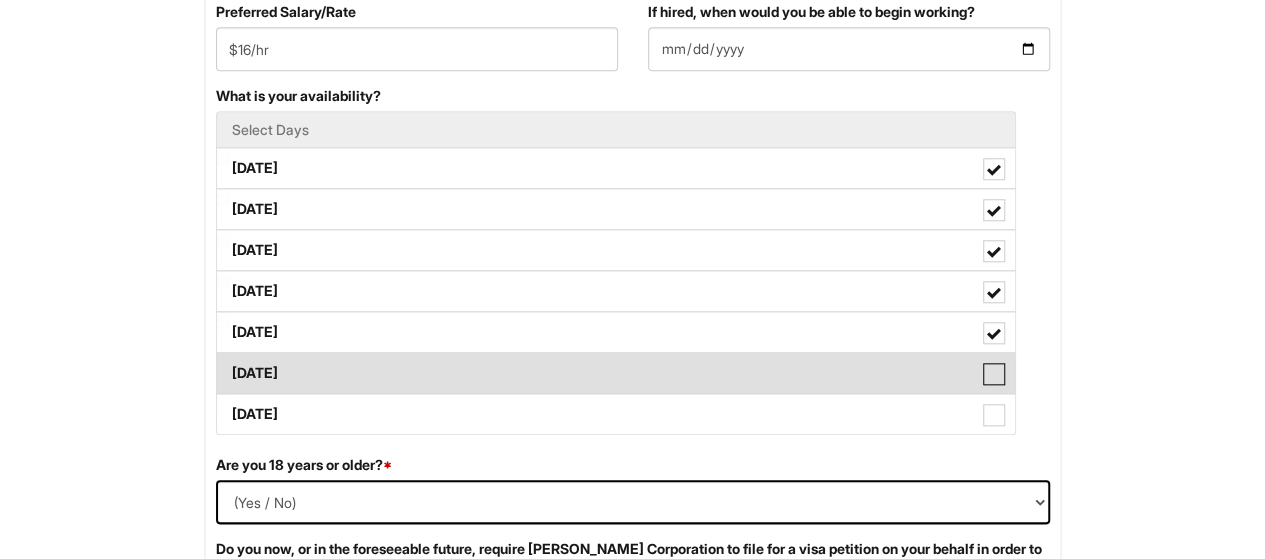 click on "Saturday" at bounding box center (223, 363) 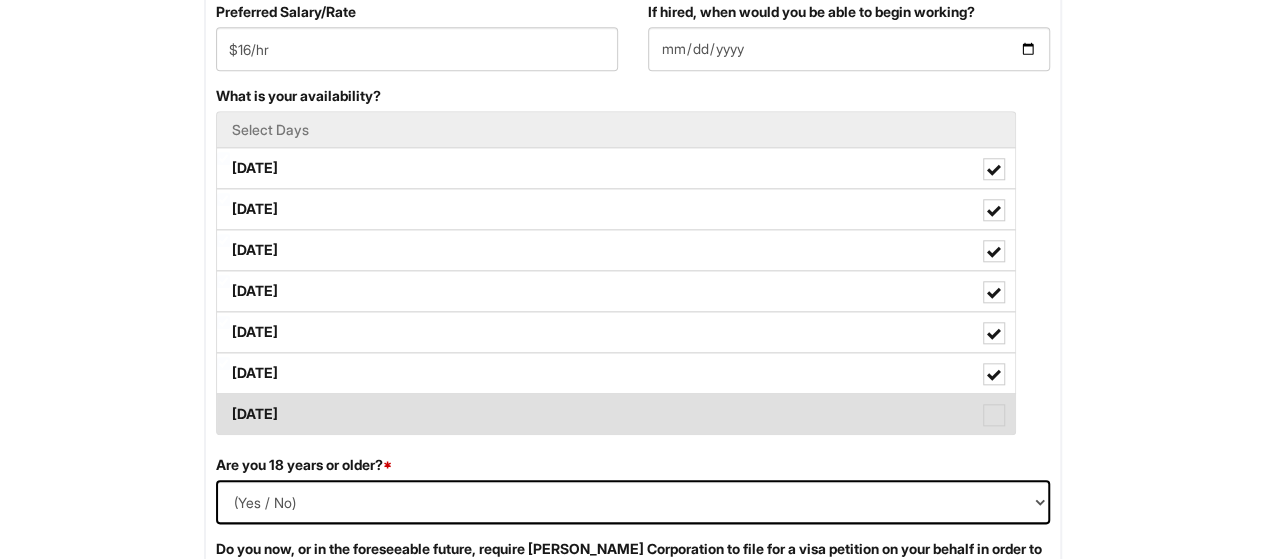 click on "Sunday" at bounding box center (616, 414) 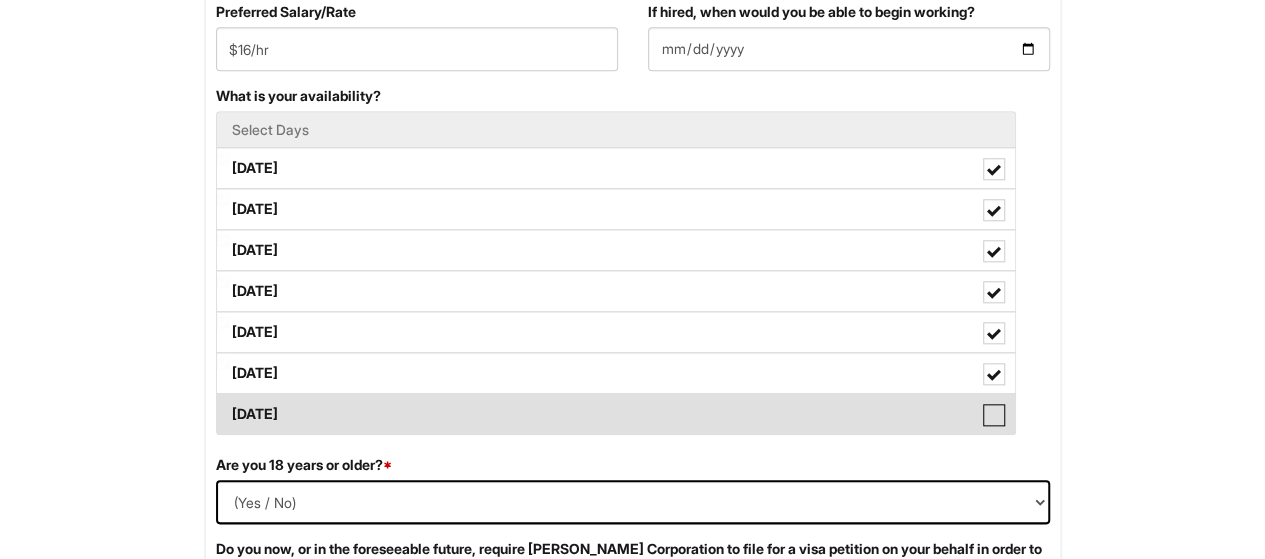 click on "Sunday" at bounding box center [223, 404] 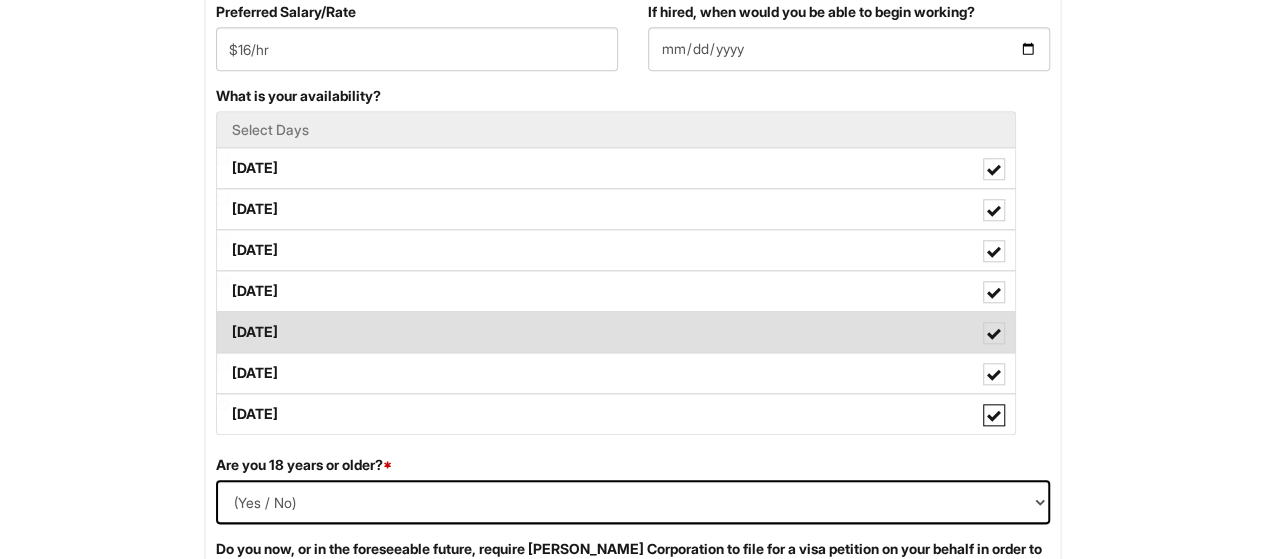 scroll, scrollTop: 1100, scrollLeft: 0, axis: vertical 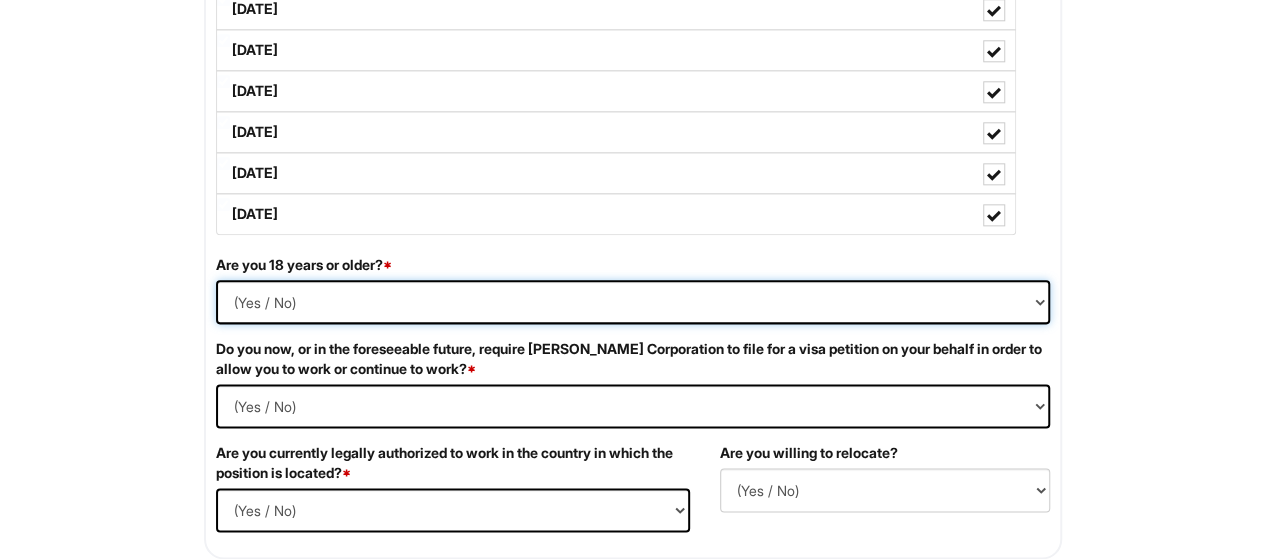 click on "(Yes / No) Yes No" at bounding box center [633, 302] 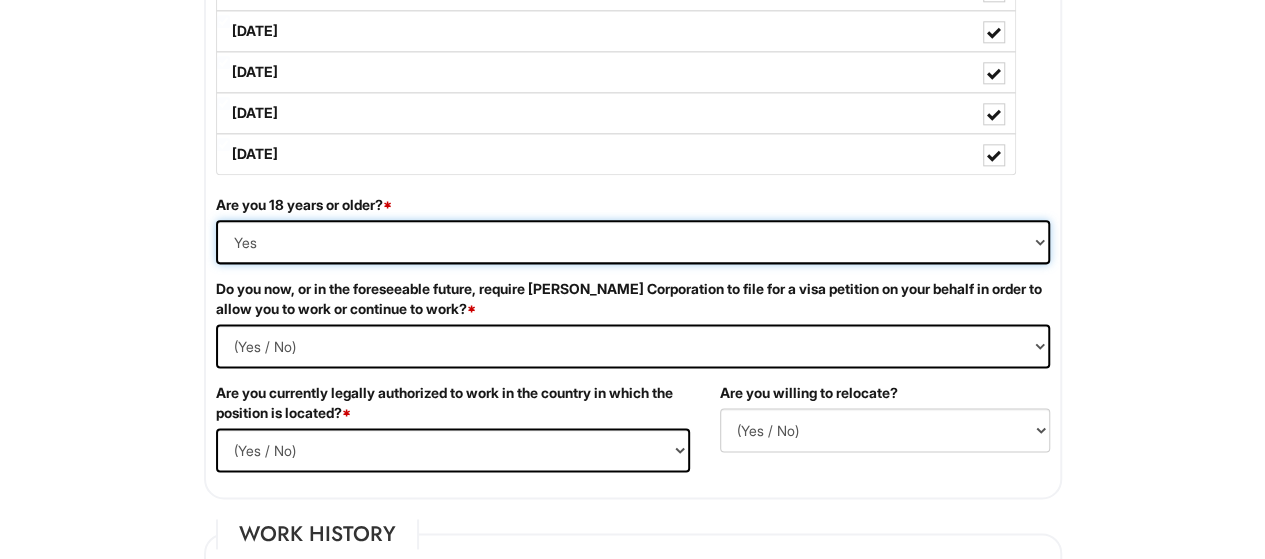 scroll, scrollTop: 1200, scrollLeft: 0, axis: vertical 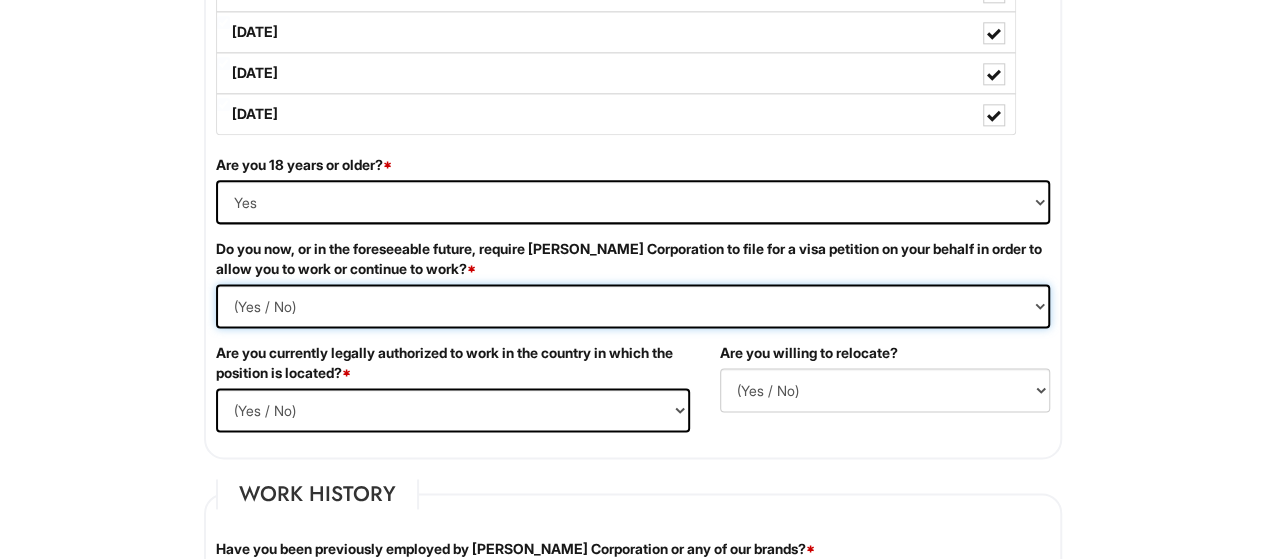 click on "(Yes / No) Yes No" at bounding box center (633, 306) 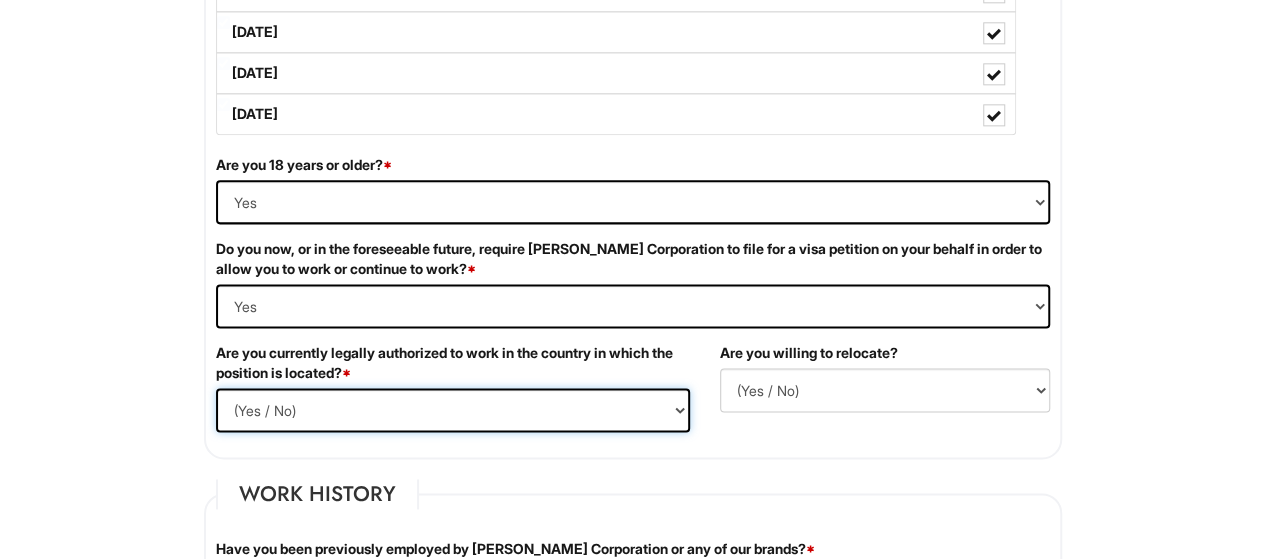click on "(Yes / No) Yes No" at bounding box center (453, 410) 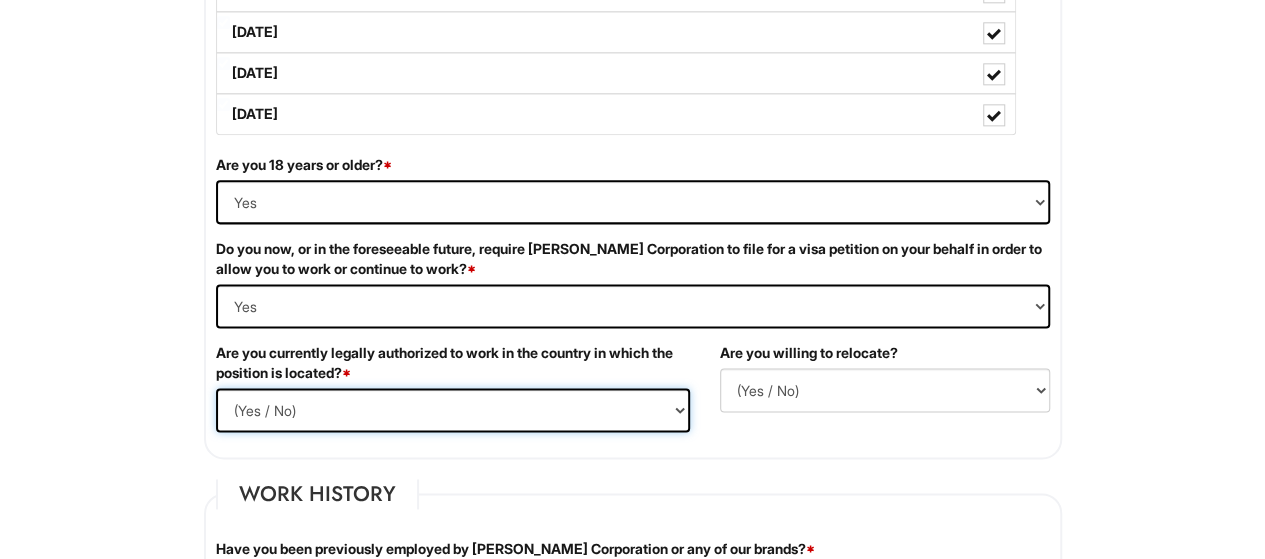 select on "Yes" 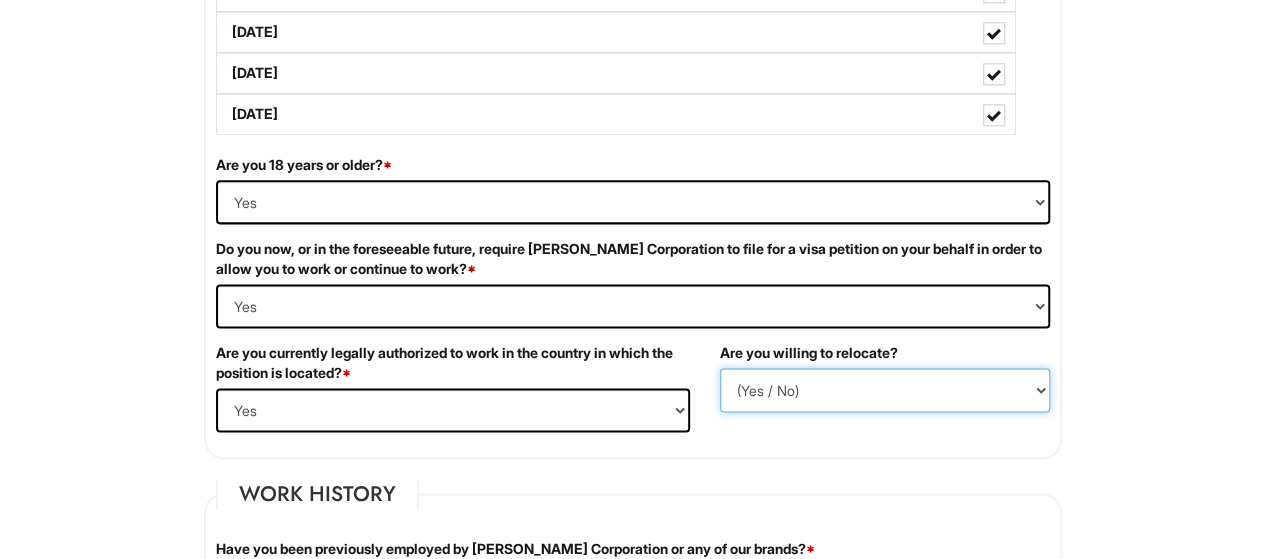 click on "(Yes / No) No Yes" at bounding box center (885, 390) 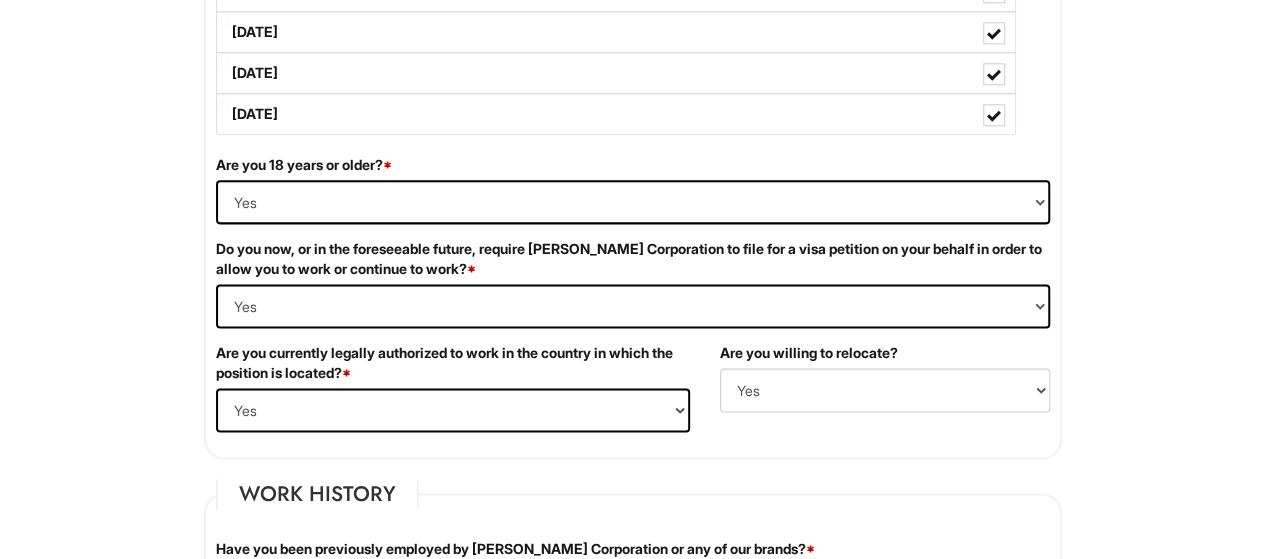 click on "Please Complete This Form 1 2 3 Stock Associate (PT), A|X Armani Exchange Macy's PLEASE COMPLETE ALL REQUIRED FIELDS
We are an Equal Opportunity Employer. All persons shall have the opportunity to be considered for employment without regard to their race, color, creed, religion, national origin, ancestry, citizenship status, age, disability, gender, sex, sexual orientation, veteran status, genetic information or any other characteristic protected by applicable federal, state or local laws. We will endeavor to make a reasonable accommodation to the known physical or mental limitations of a qualified applicant with a disability unless the accommodation would impose an undue hardship on the operation of our business. If you believe you require such assistance to complete this form or to participate in an interview, please let us know.
Personal Information
Last Name  *   Deo
First Name  *   Shambhavi
Middle Name
E-mail Address  *   s994@newschool.edu
Phone  *   2014927708" at bounding box center [632, 753] 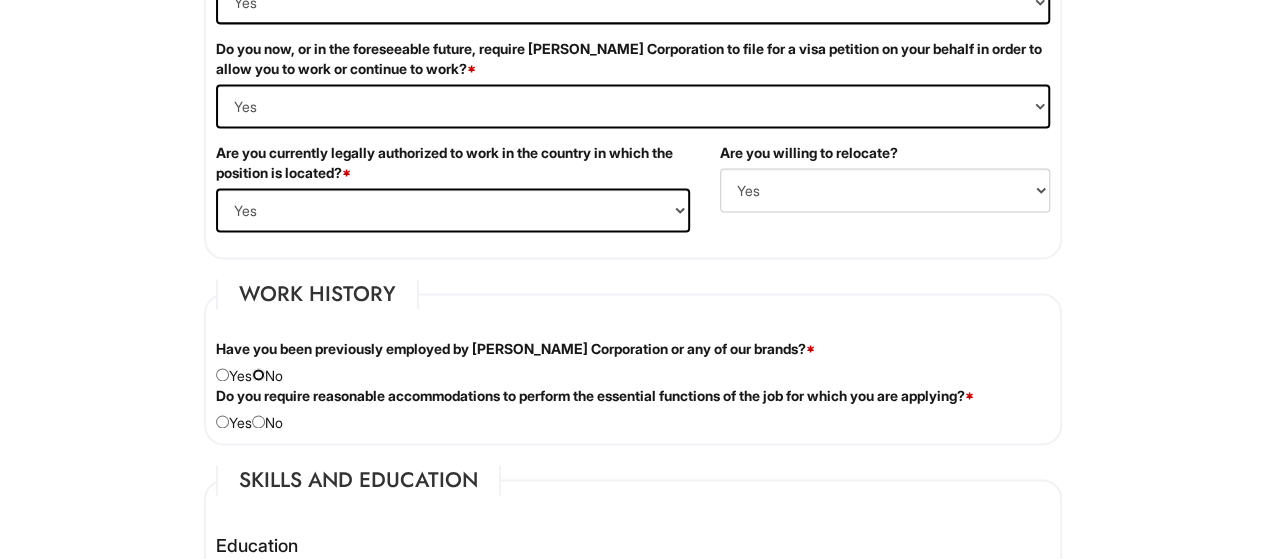 click at bounding box center [258, 374] 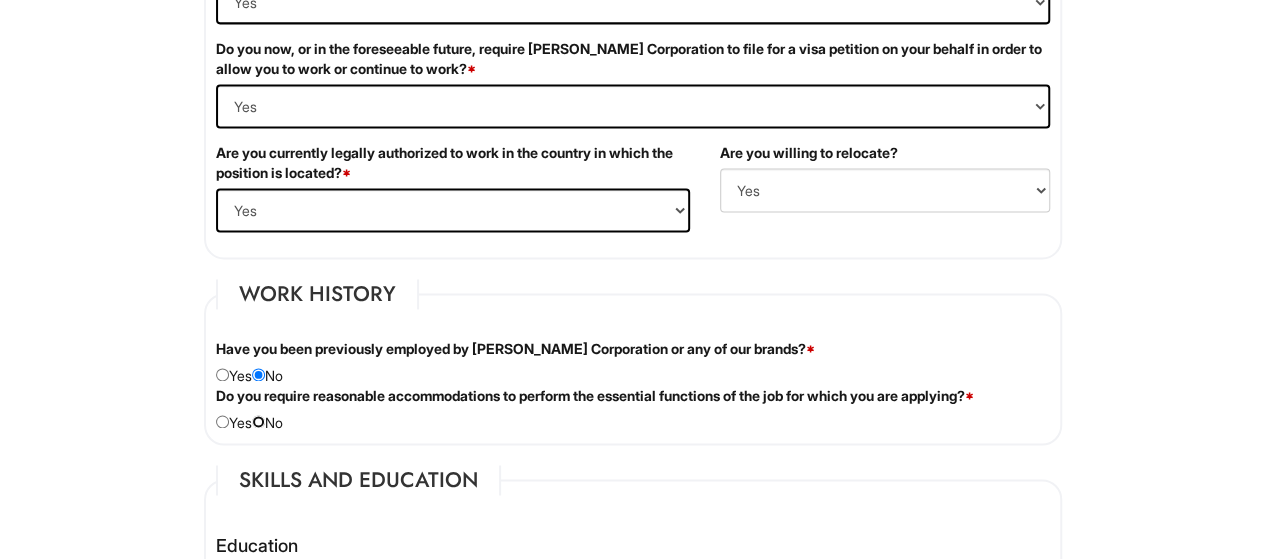 click at bounding box center (258, 421) 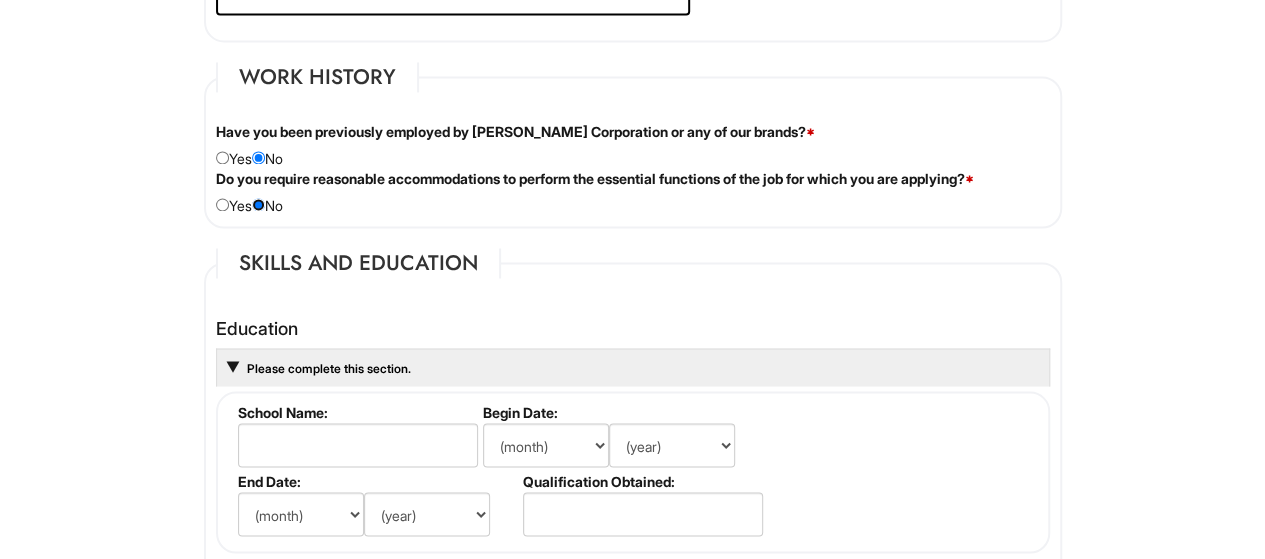 scroll, scrollTop: 1700, scrollLeft: 0, axis: vertical 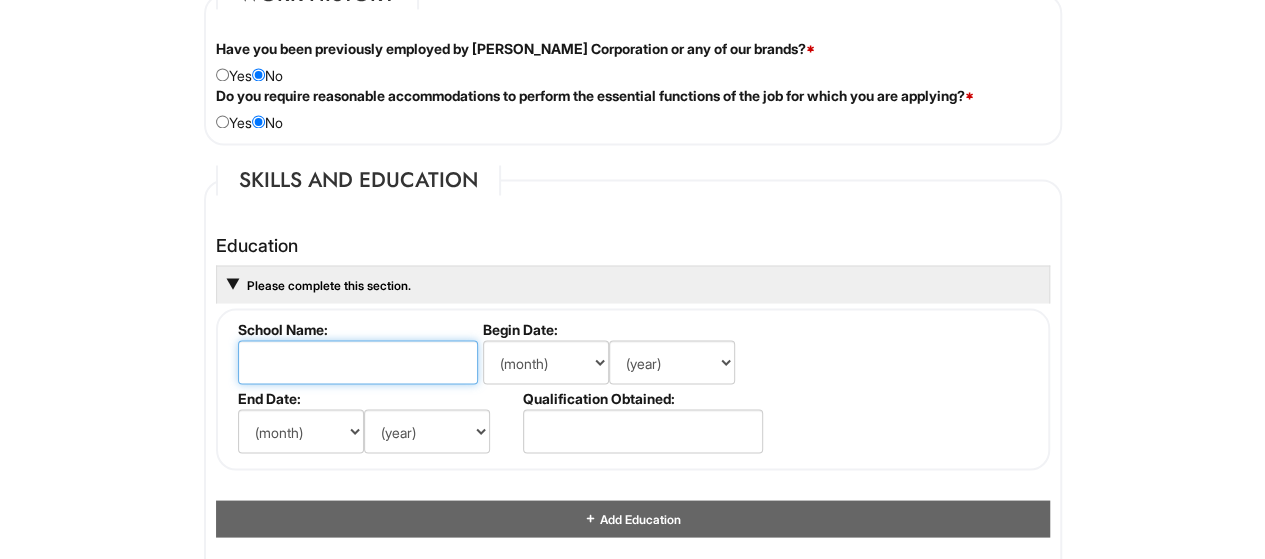 click at bounding box center [358, 362] 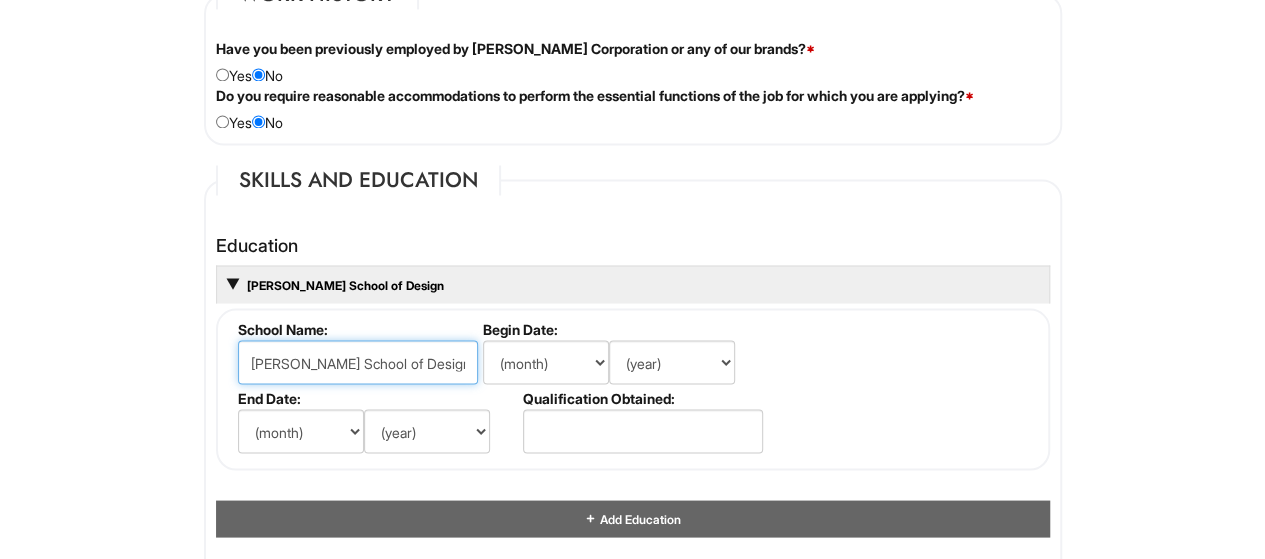 type on "Parsons School of Design" 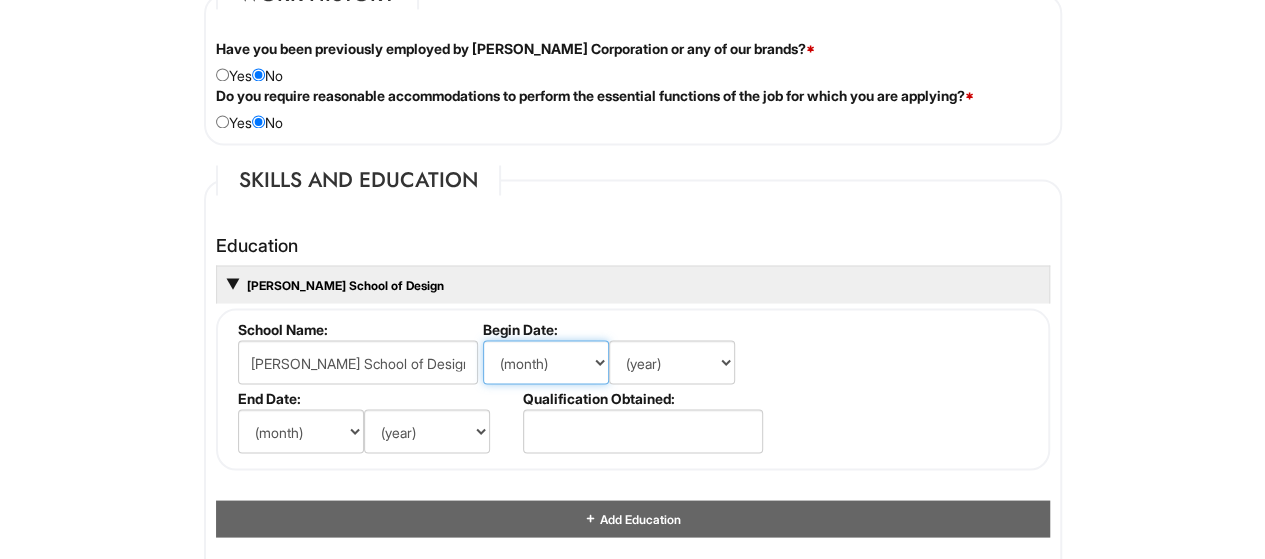 click on "(month) Jan Feb Mar Apr May Jun Jul Aug Sep Oct Nov Dec" at bounding box center [546, 362] 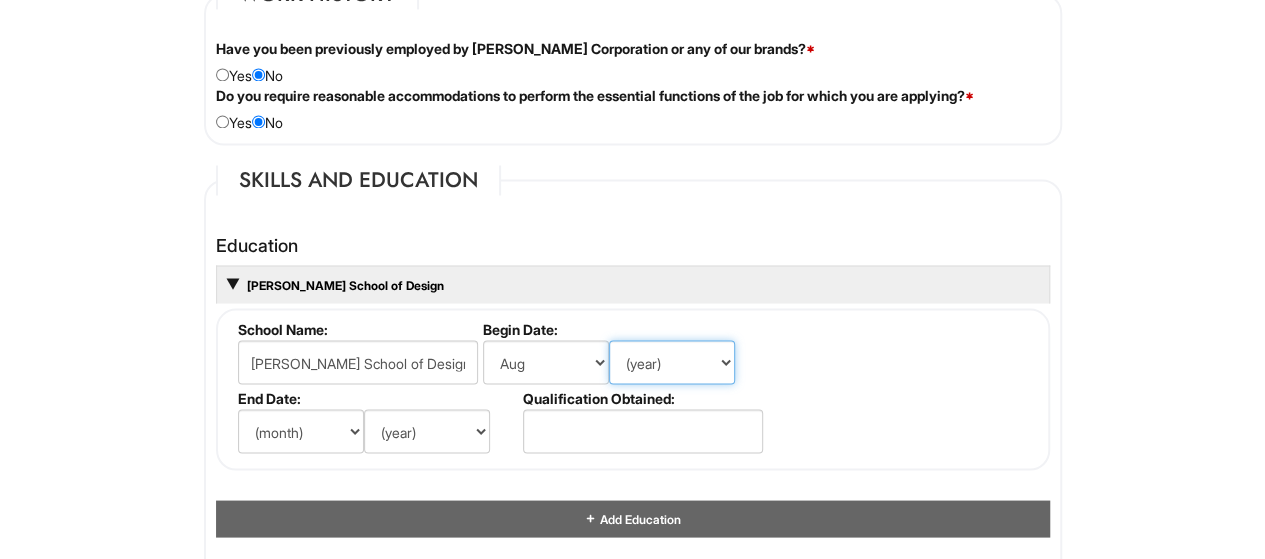 click on "(year) 2029 2028 2027 2026 2025 2024 2023 2022 2021 2020 2019 2018 2017 2016 2015 2014 2013 2012 2011 2010 2009 2008 2007 2006 2005 2004 2003 2002 2001 2000 1999 1998 1997 1996 1995 1994 1993 1992 1991 1990 1989 1988 1987 1986 1985 1984 1983 1982 1981 1980 1979 1978 1977 1976 1975 1974 1973 1972 1971 1970 1969 1968 1967 1966 1965 1964 1963 1962 1961 1960 1959 1958 1957 1956 1955 1954 1953 1952 1951 1950 1949 1948 1947 1946  --  2030 2031 2032 2033 2034 2035 2036 2037 2038 2039 2040 2041 2042 2043 2044 2045 2046 2047 2048 2049 2050 2051 2052 2053 2054 2055 2056 2057 2058 2059 2060 2061 2062 2063 2064" at bounding box center (672, 362) 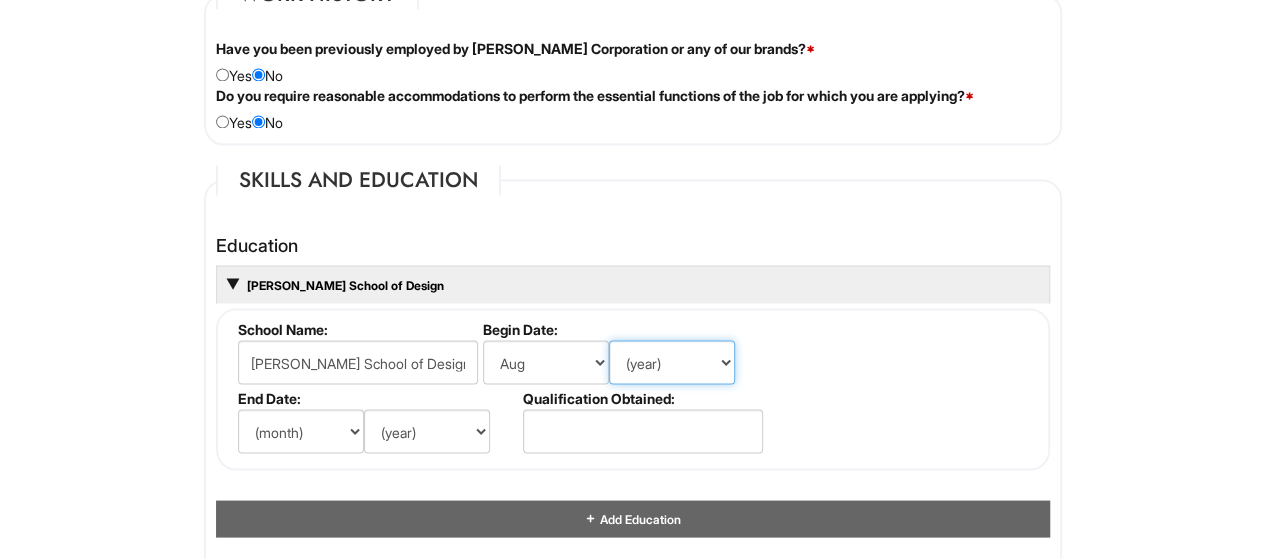 select on "2024" 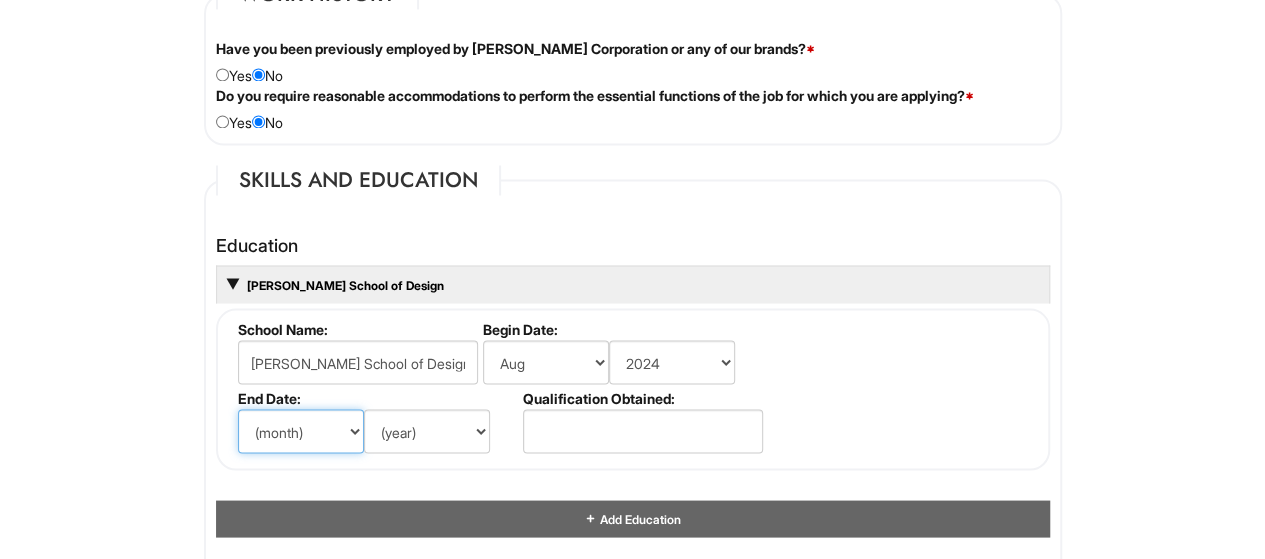 click on "(month) Jan Feb Mar Apr May Jun Jul Aug Sep Oct Nov Dec" at bounding box center [301, 431] 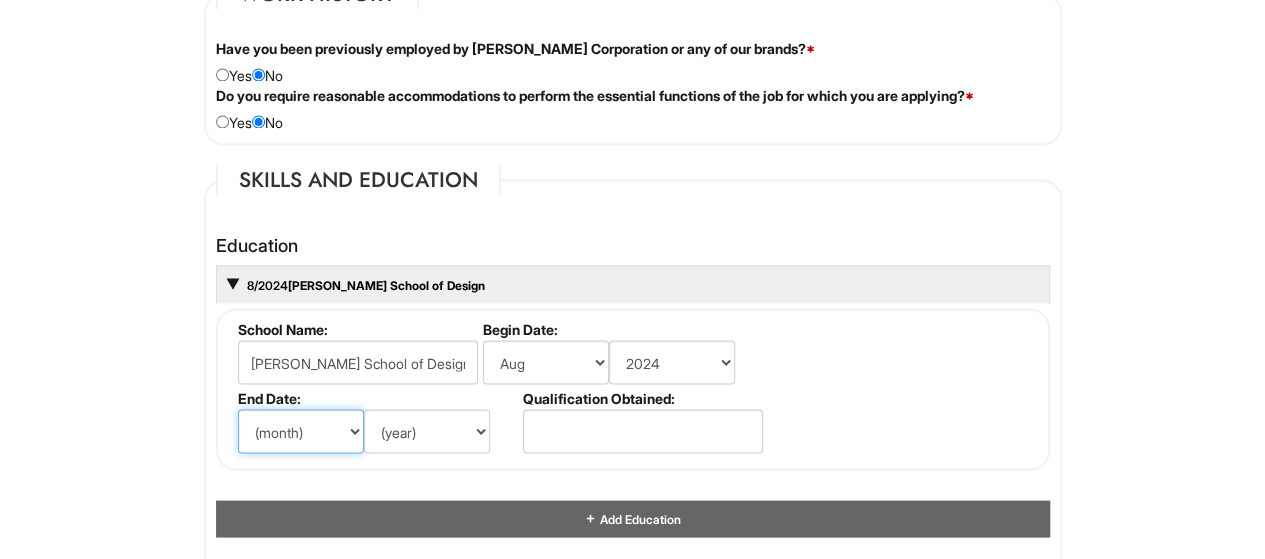 select on "8" 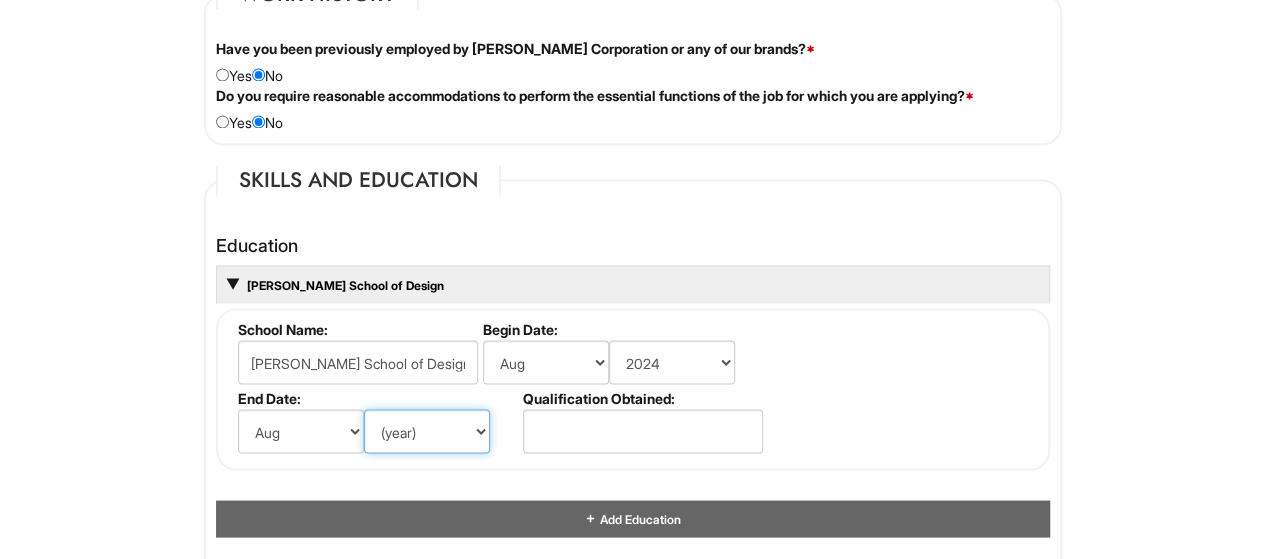 click on "(year) 2029 2028 2027 2026 2025 2024 2023 2022 2021 2020 2019 2018 2017 2016 2015 2014 2013 2012 2011 2010 2009 2008 2007 2006 2005 2004 2003 2002 2001 2000 1999 1998 1997 1996 1995 1994 1993 1992 1991 1990 1989 1988 1987 1986 1985 1984 1983 1982 1981 1980 1979 1978 1977 1976 1975 1974 1973 1972 1971 1970 1969 1968 1967 1966 1965 1964 1963 1962 1961 1960 1959 1958 1957 1956 1955 1954 1953 1952 1951 1950 1949 1948 1947 1946  --  2030 2031 2032 2033 2034 2035 2036 2037 2038 2039 2040 2041 2042 2043 2044 2045 2046 2047 2048 2049 2050 2051 2052 2053 2054 2055 2056 2057 2058 2059 2060 2061 2062 2063 2064" at bounding box center (427, 431) 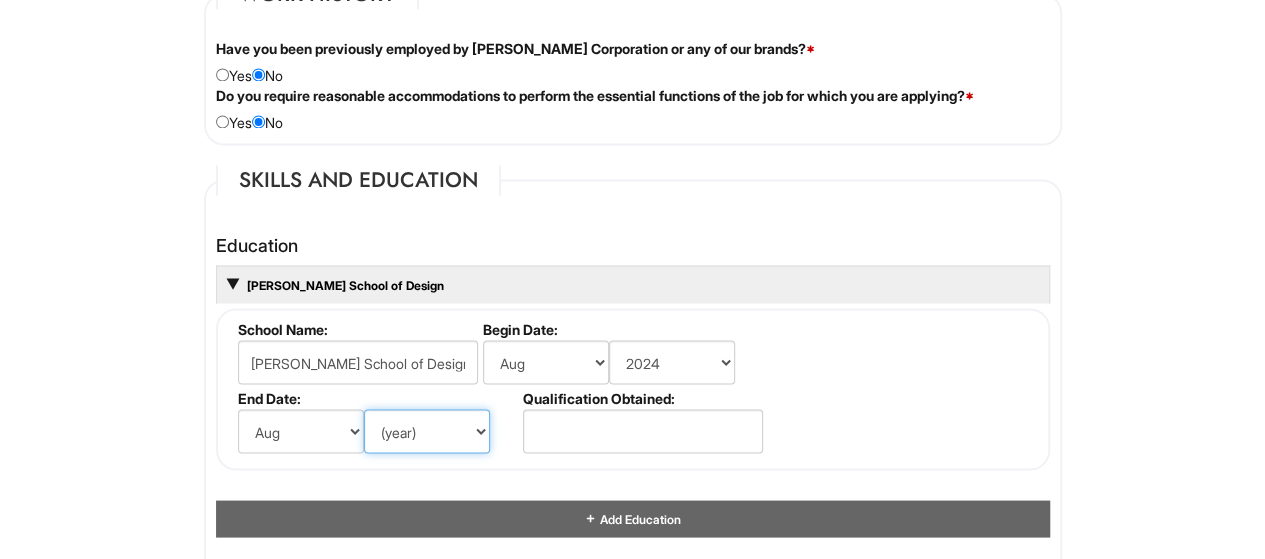 select on "2025" 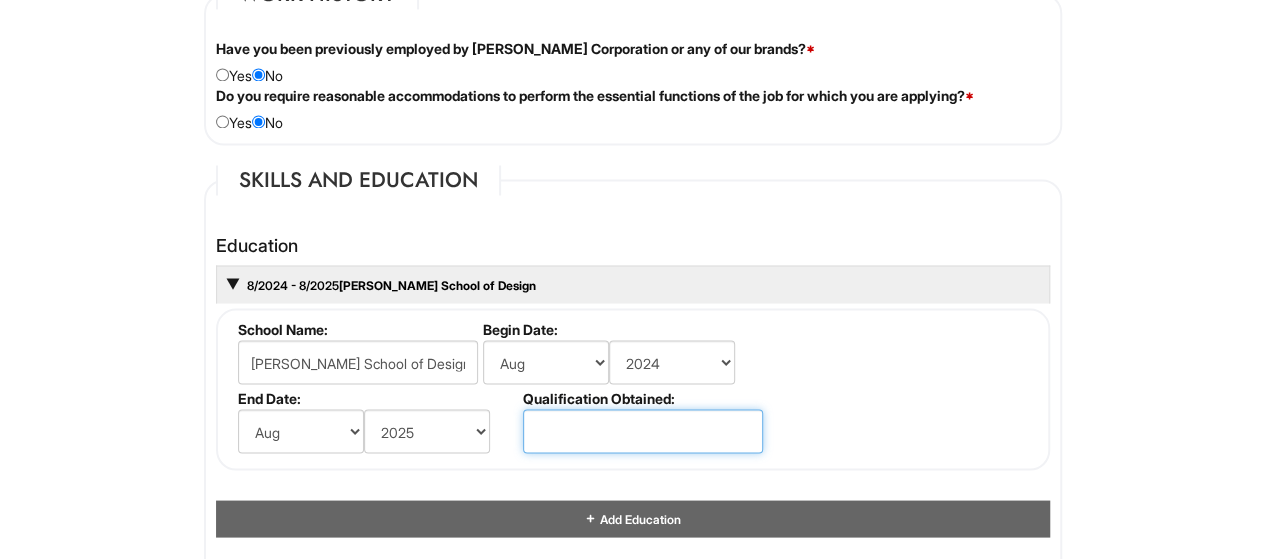 click at bounding box center [643, 431] 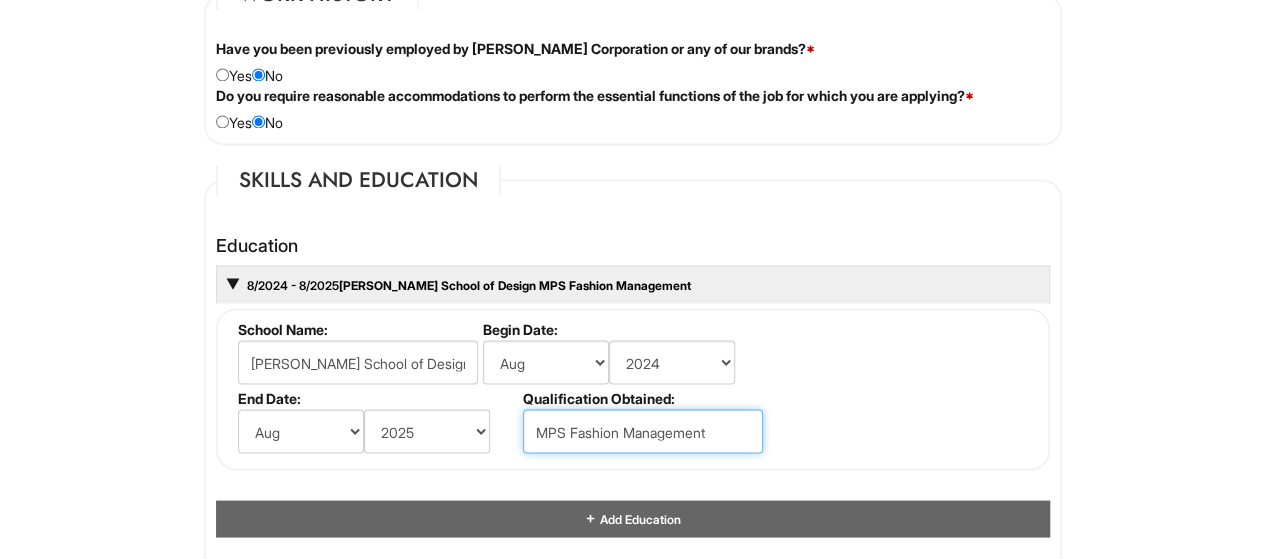type on "MPS Fashion Management" 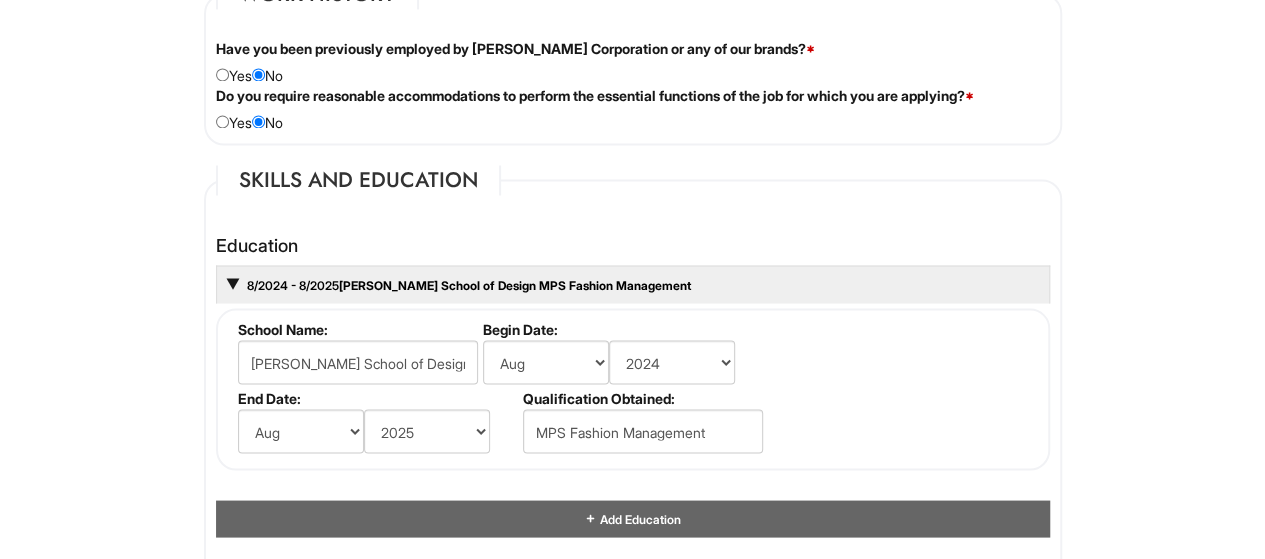 click on "Please Complete This Form 1 2 3 Stock Associate (PT), A|X Armani Exchange Macy's PLEASE COMPLETE ALL REQUIRED FIELDS
We are an Equal Opportunity Employer. All persons shall have the opportunity to be considered for employment without regard to their race, color, creed, religion, national origin, ancestry, citizenship status, age, disability, gender, sex, sexual orientation, veteran status, genetic information or any other characteristic protected by applicable federal, state or local laws. We will endeavor to make a reasonable accommodation to the known physical or mental limitations of a qualified applicant with a disability unless the accommodation would impose an undue hardship on the operation of our business. If you believe you require such assistance to complete this form or to participate in an interview, please let us know.
Personal Information
Last Name  *   Deo
First Name  *   Shambhavi
Middle Name
E-mail Address  *   s994@newschool.edu
Phone  *   2014927708" at bounding box center (632, 253) 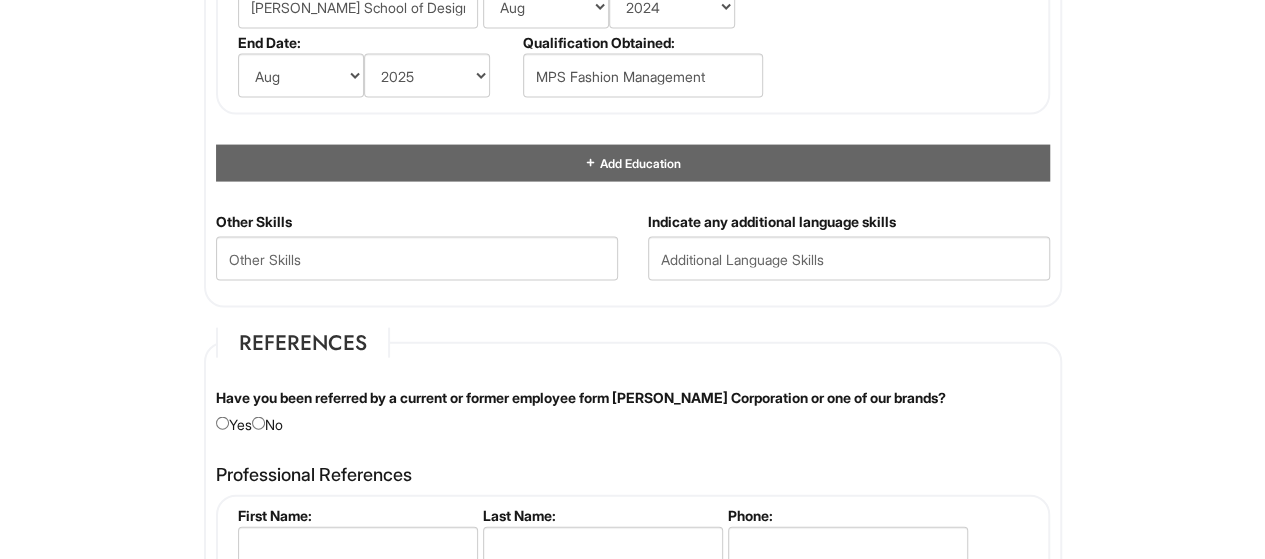 scroll, scrollTop: 2100, scrollLeft: 0, axis: vertical 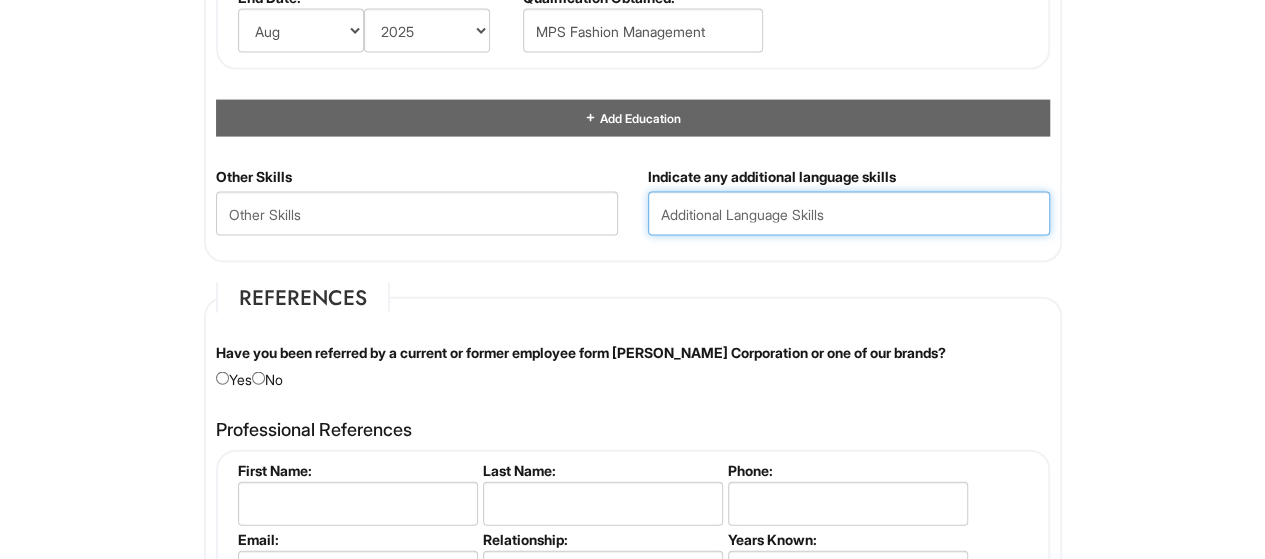 click at bounding box center [849, 214] 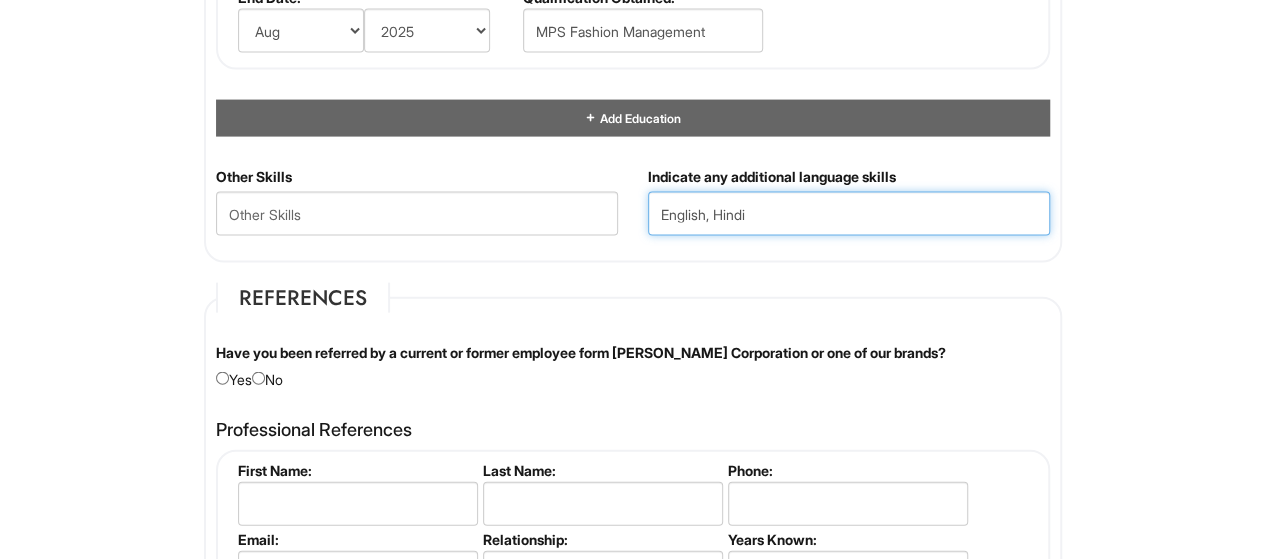 type on "English, Hindi" 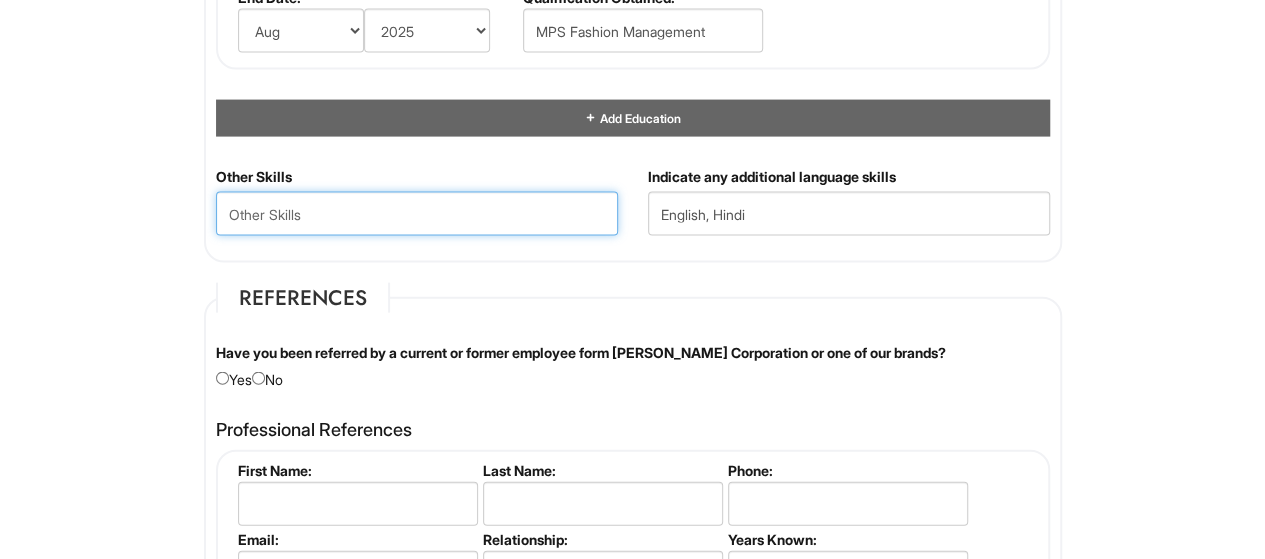 click at bounding box center [417, 214] 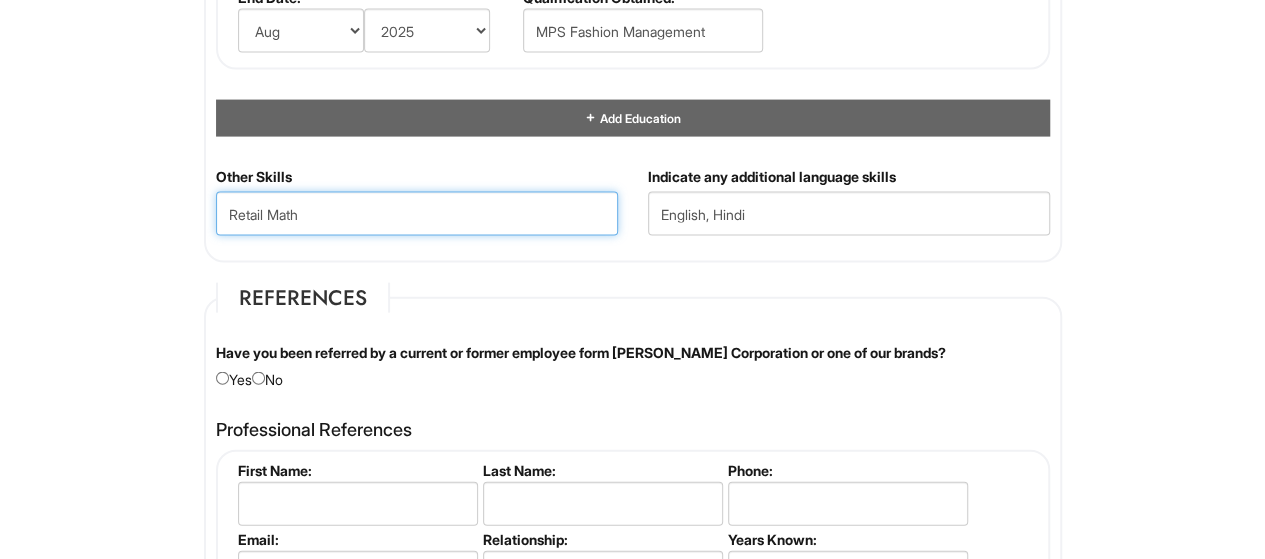 click on "Retail Math" at bounding box center [417, 214] 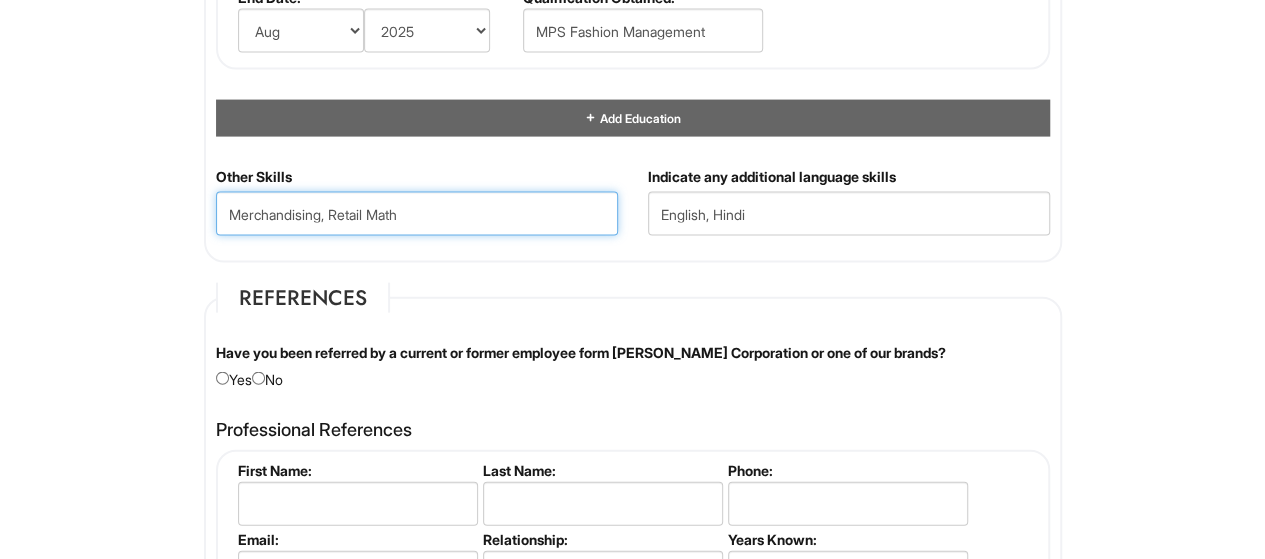 type on "Merchandising, Retail Math" 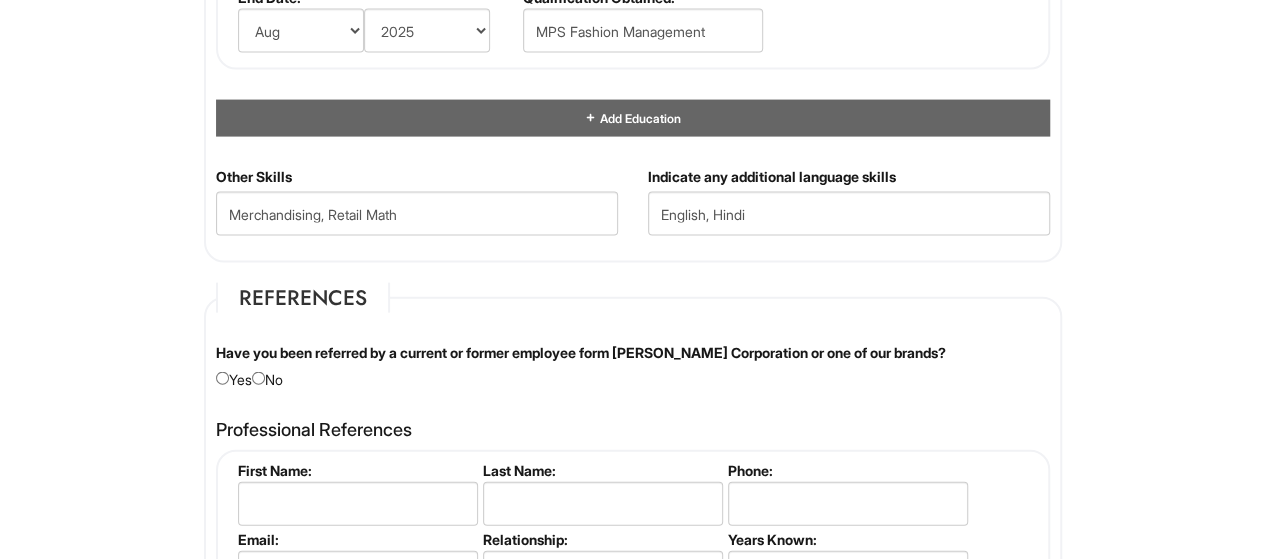 click on "Please Complete This Form 1 2 3 Stock Associate (PT), A|X Armani Exchange Macy's PLEASE COMPLETE ALL REQUIRED FIELDS
We are an Equal Opportunity Employer. All persons shall have the opportunity to be considered for employment without regard to their race, color, creed, religion, national origin, ancestry, citizenship status, age, disability, gender, sex, sexual orientation, veteran status, genetic information or any other characteristic protected by applicable federal, state or local laws. We will endeavor to make a reasonable accommodation to the known physical or mental limitations of a qualified applicant with a disability unless the accommodation would impose an undue hardship on the operation of our business. If you believe you require such assistance to complete this form or to participate in an interview, please let us know.
Personal Information
Last Name  *   Deo
First Name  *   Shambhavi
Middle Name
E-mail Address  *   s994@newschool.edu
Phone  *   2014927708" at bounding box center [632, -147] 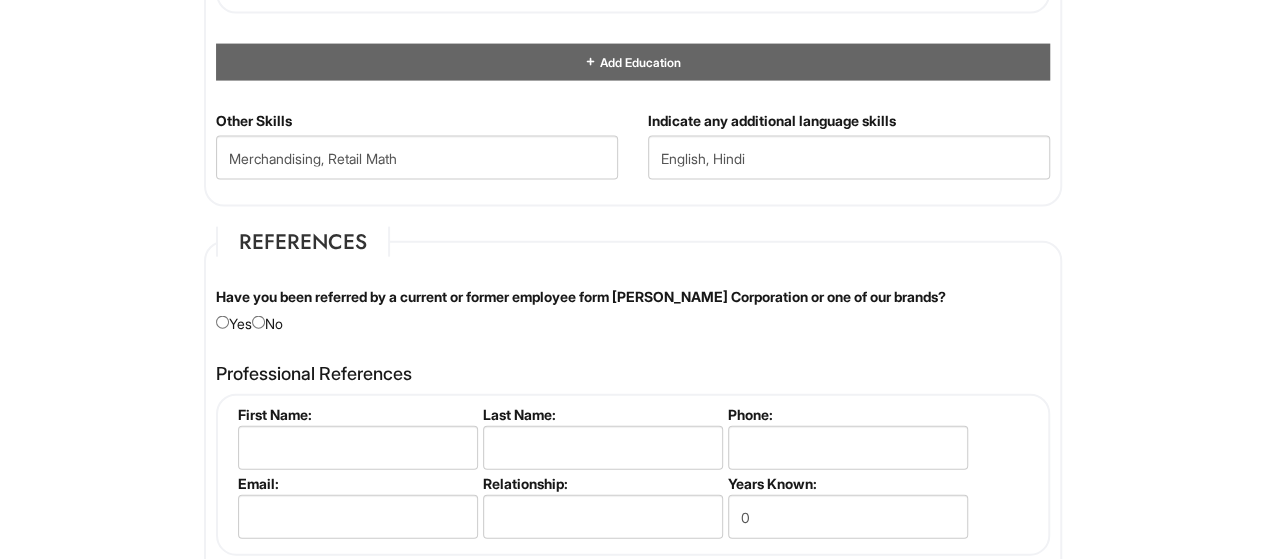 scroll, scrollTop: 2200, scrollLeft: 0, axis: vertical 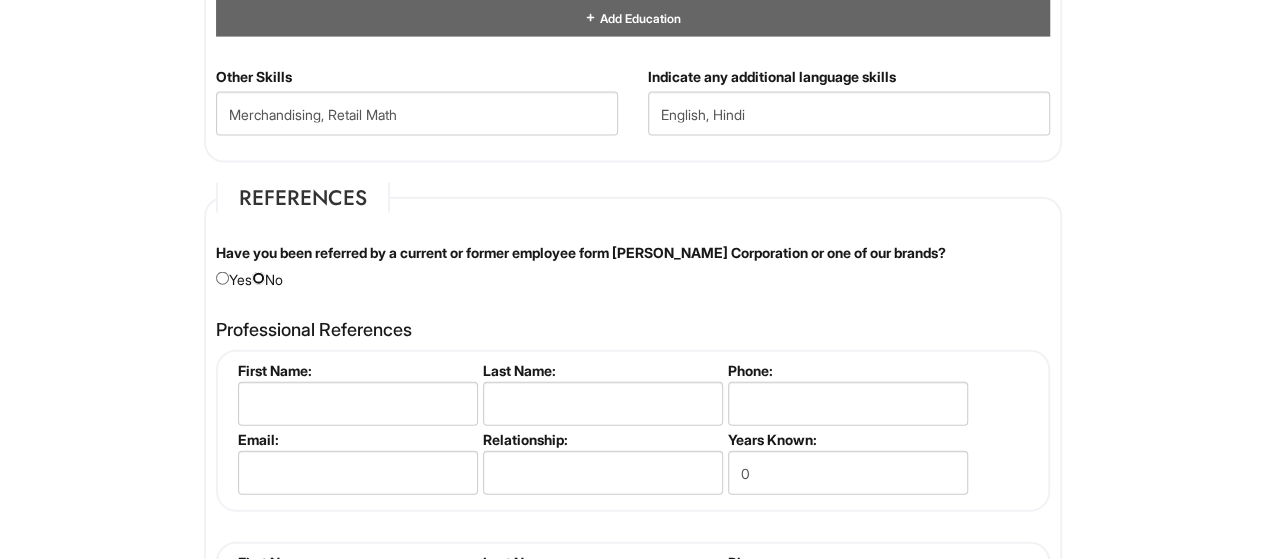 click at bounding box center (258, 278) 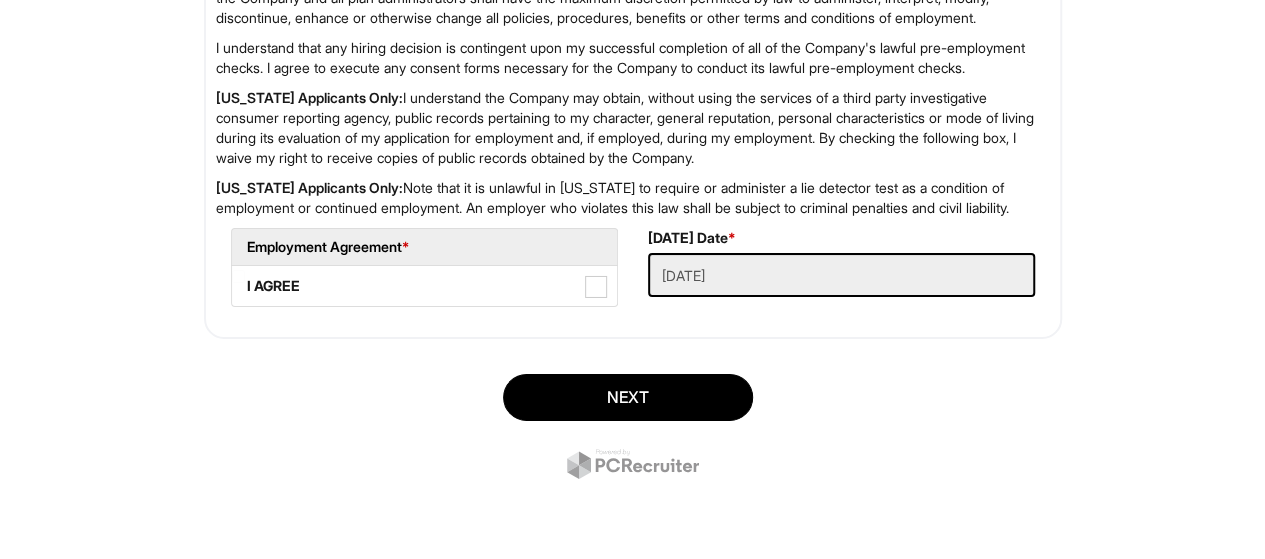 scroll, scrollTop: 3400, scrollLeft: 0, axis: vertical 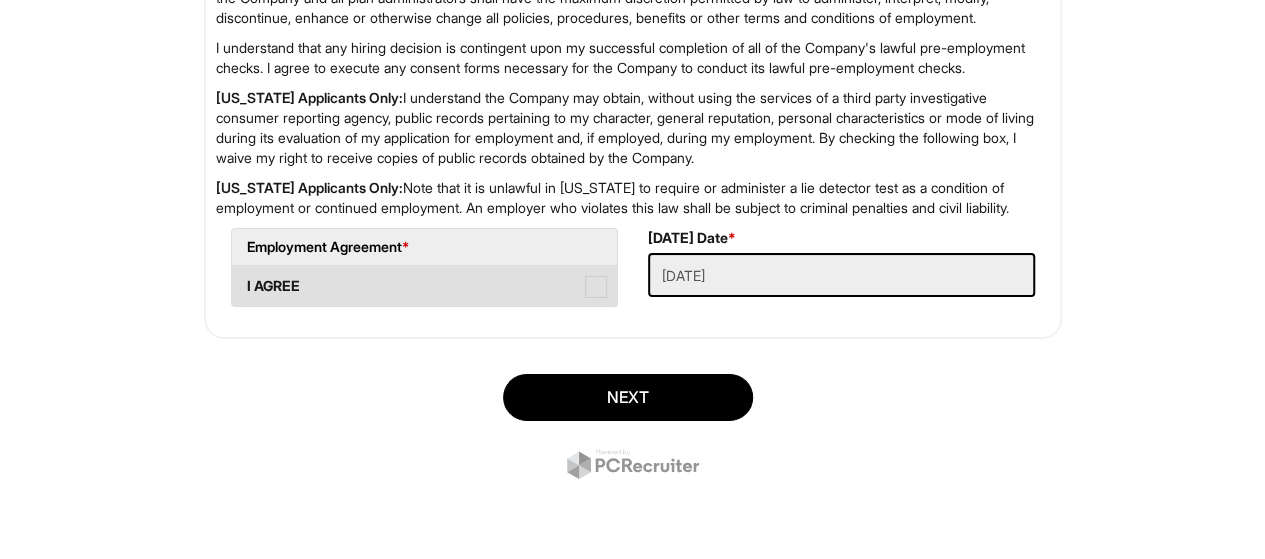 click at bounding box center (596, 287) 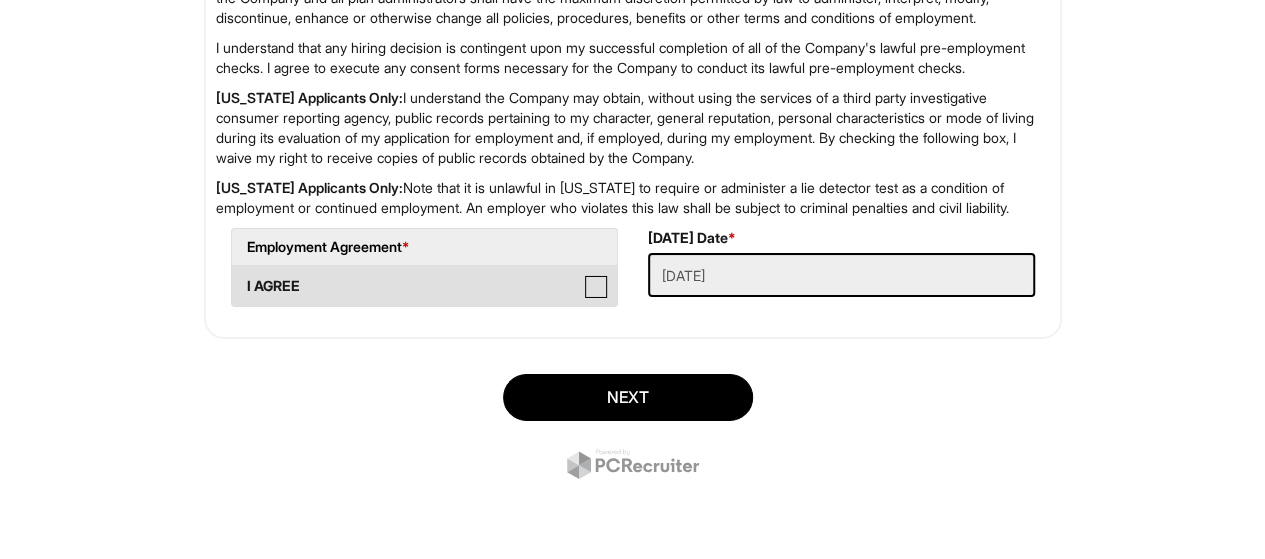 click on "I AGREE" at bounding box center (238, 276) 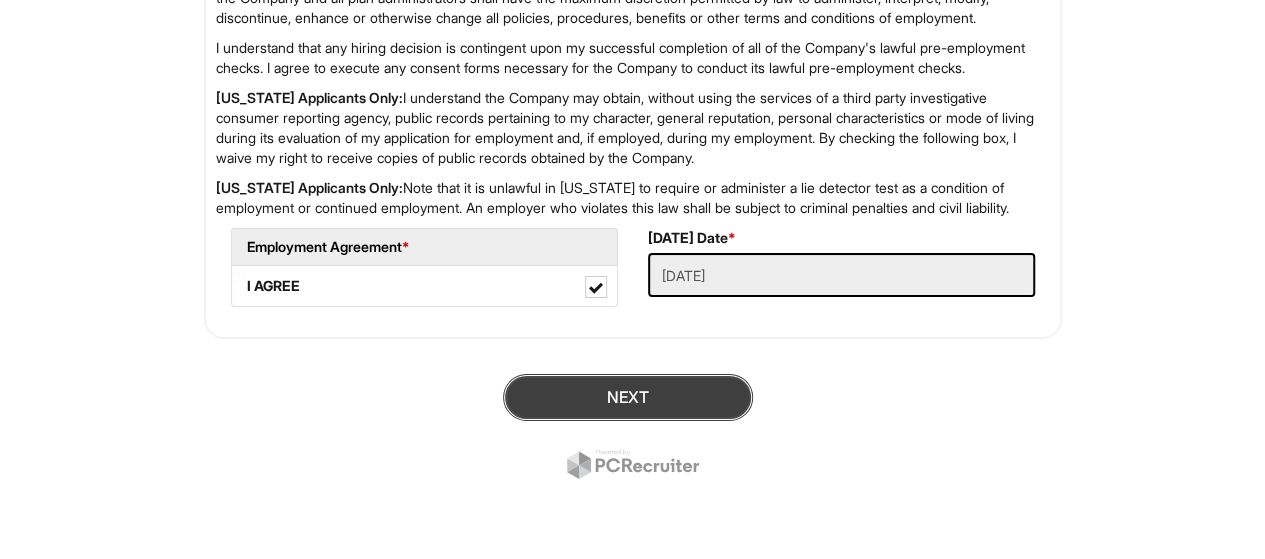 click on "Next" at bounding box center [628, 397] 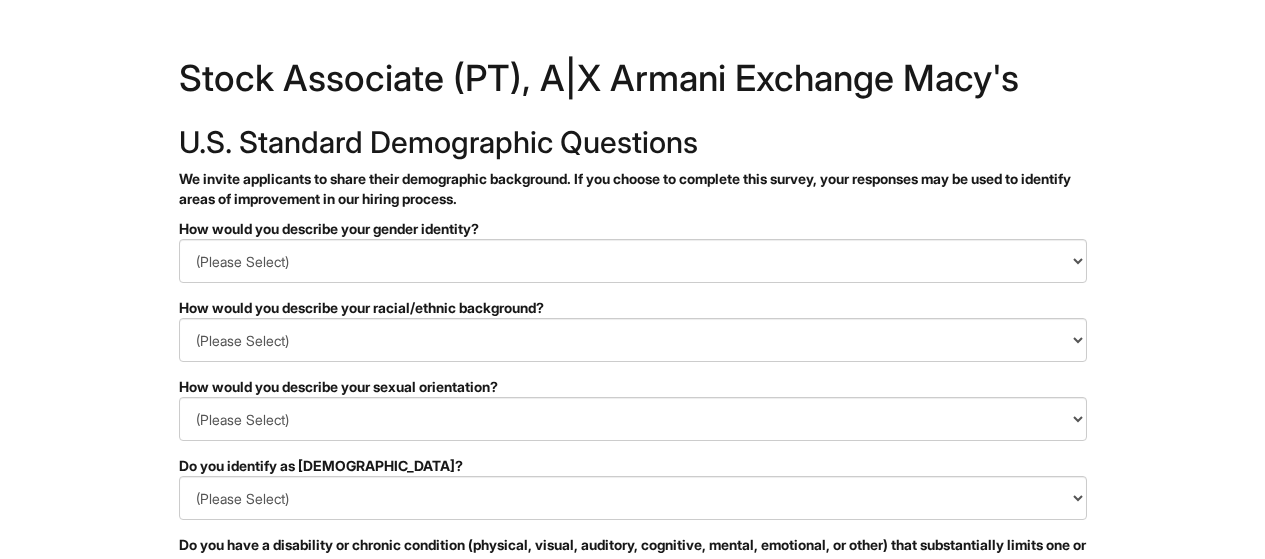 scroll, scrollTop: 0, scrollLeft: 0, axis: both 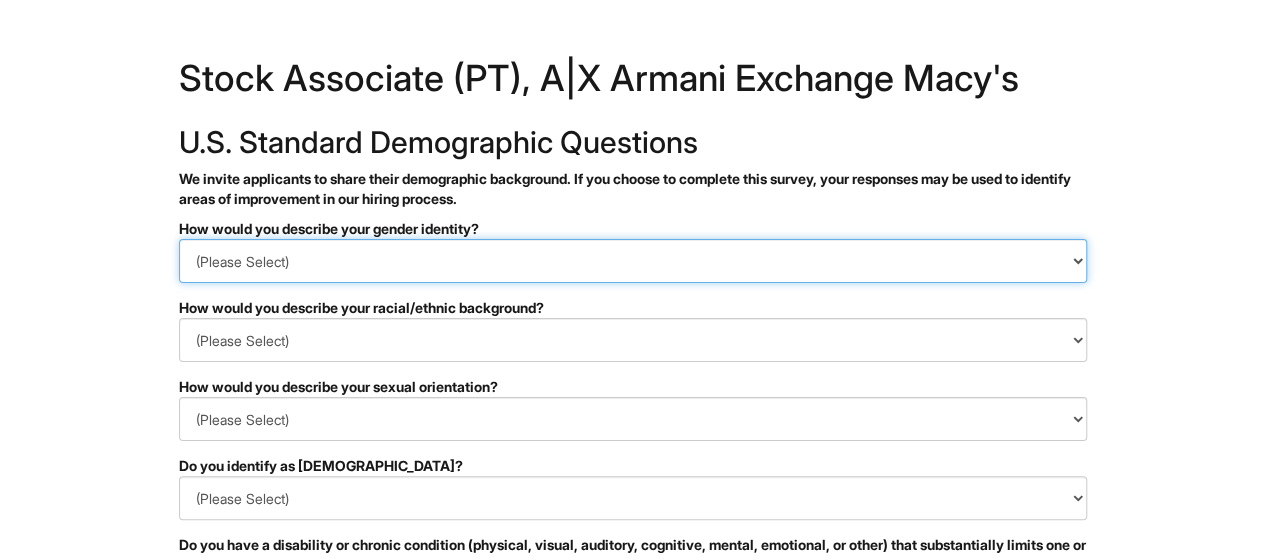 click on "(Please Select) Man Woman [DEMOGRAPHIC_DATA] I prefer to self-describe I don't wish to answer" at bounding box center [633, 261] 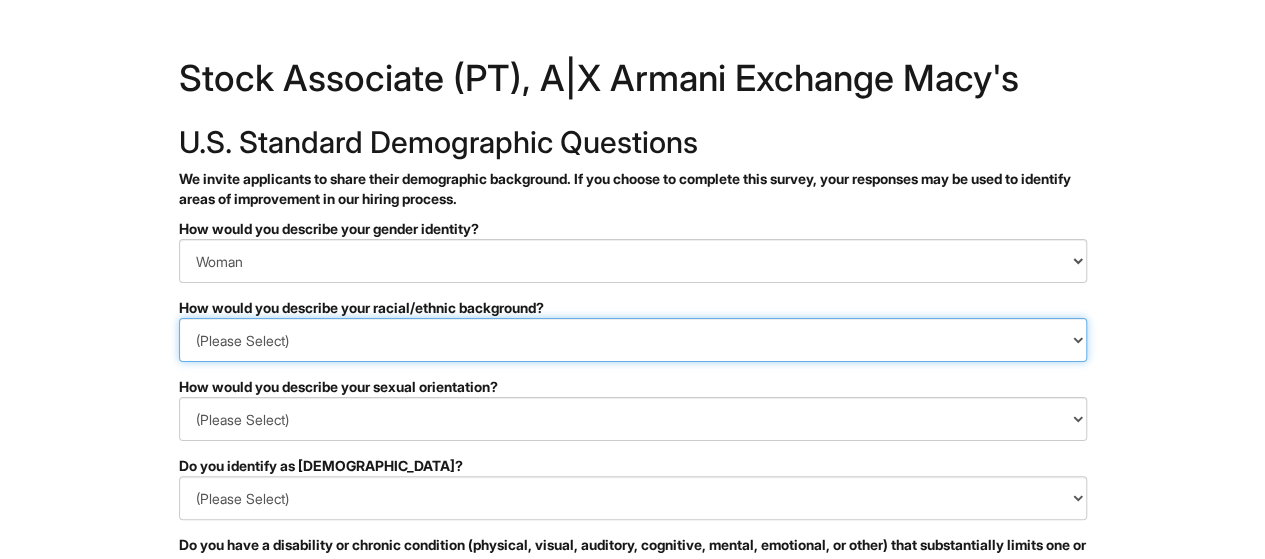 click on "(Please Select) [DEMOGRAPHIC_DATA] or of [DEMOGRAPHIC_DATA] descent    [DEMOGRAPHIC_DATA]    Hispanic, [DEMOGRAPHIC_DATA] or of [DEMOGRAPHIC_DATA] Origin    Indigenous, [DEMOGRAPHIC_DATA] or [US_STATE][DEMOGRAPHIC_DATA]    Middle Eastern or [DEMOGRAPHIC_DATA] or [DEMOGRAPHIC_DATA]    [DEMOGRAPHIC_DATA]    Southeast Asian    White or [DEMOGRAPHIC_DATA]    I prefer to self-describe    I don't wish to answer" at bounding box center (633, 340) 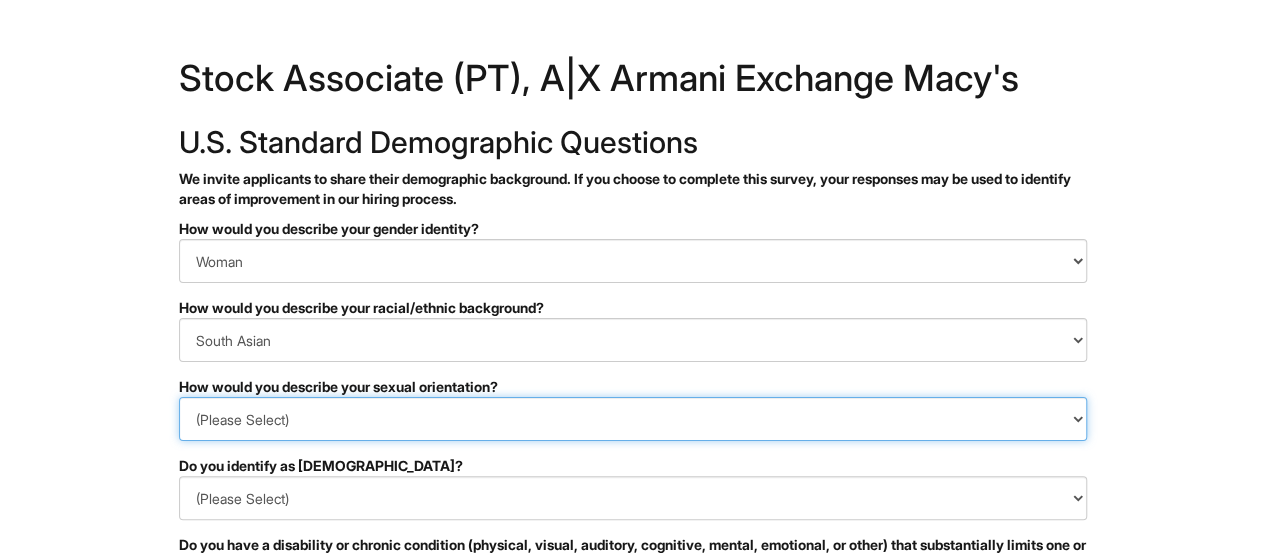 click on "(Please Select) [DEMOGRAPHIC_DATA] [DEMOGRAPHIC_DATA] and/or [DEMOGRAPHIC_DATA] [DEMOGRAPHIC_DATA] [DEMOGRAPHIC_DATA] [DEMOGRAPHIC_DATA] [DEMOGRAPHIC_DATA] I prefer to self-describe I don't wish to answer" at bounding box center (633, 419) 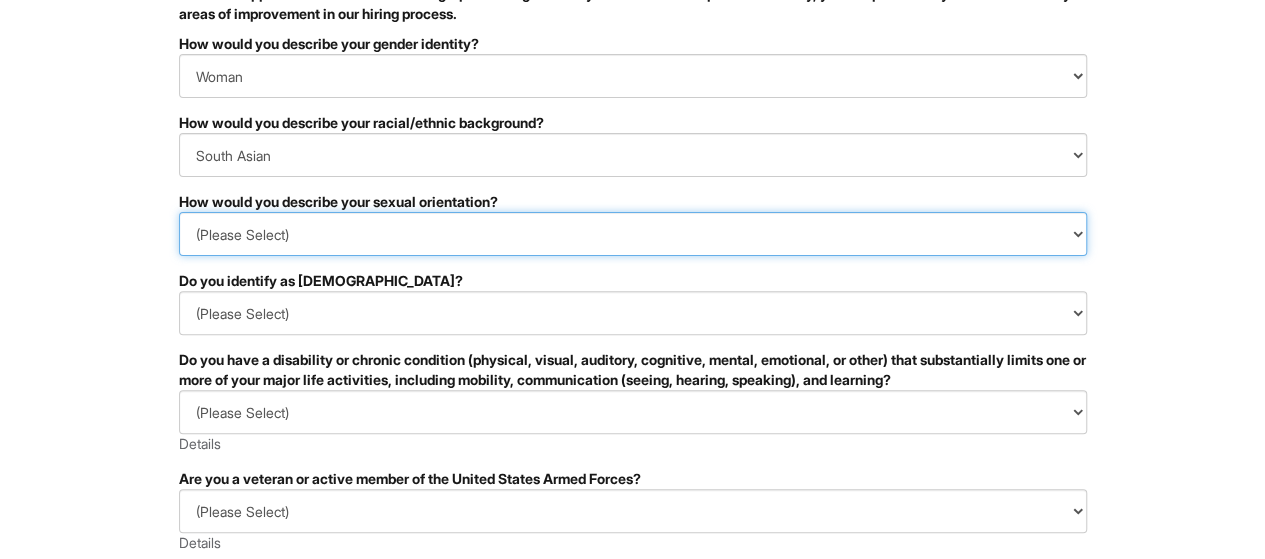scroll, scrollTop: 200, scrollLeft: 0, axis: vertical 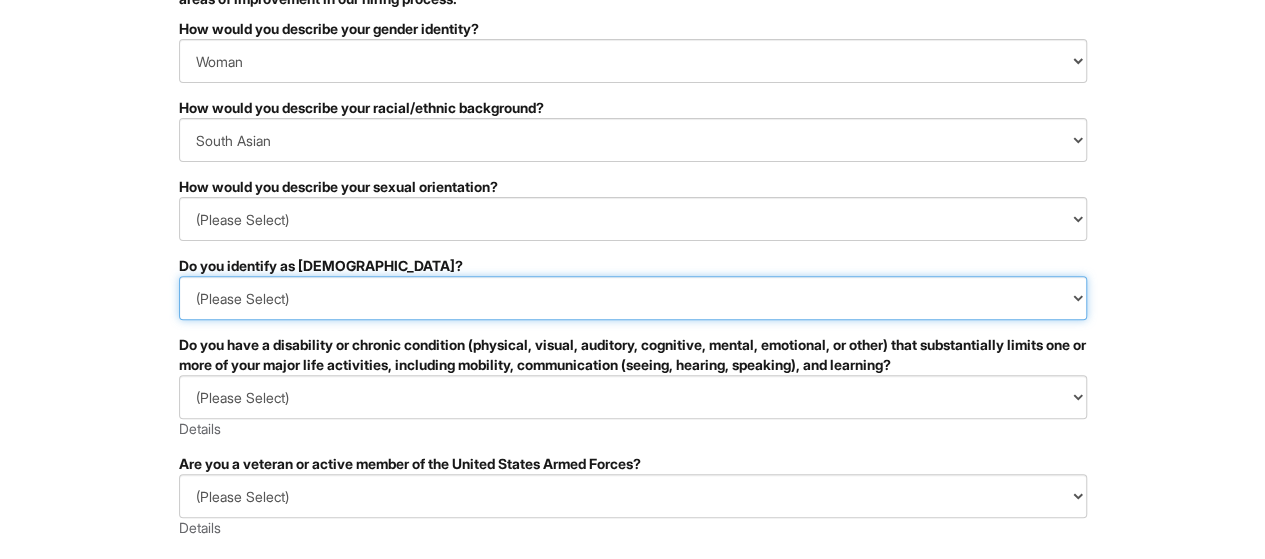 click on "(Please Select) Yes No I prefer to self-describe I don't wish to answer" at bounding box center [633, 298] 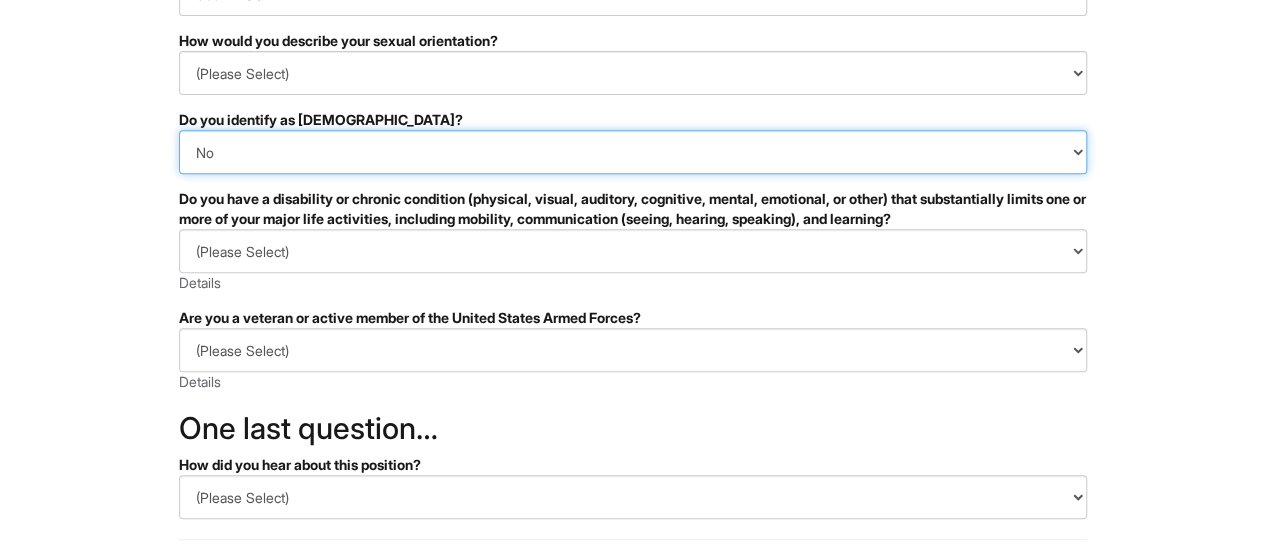 scroll, scrollTop: 400, scrollLeft: 0, axis: vertical 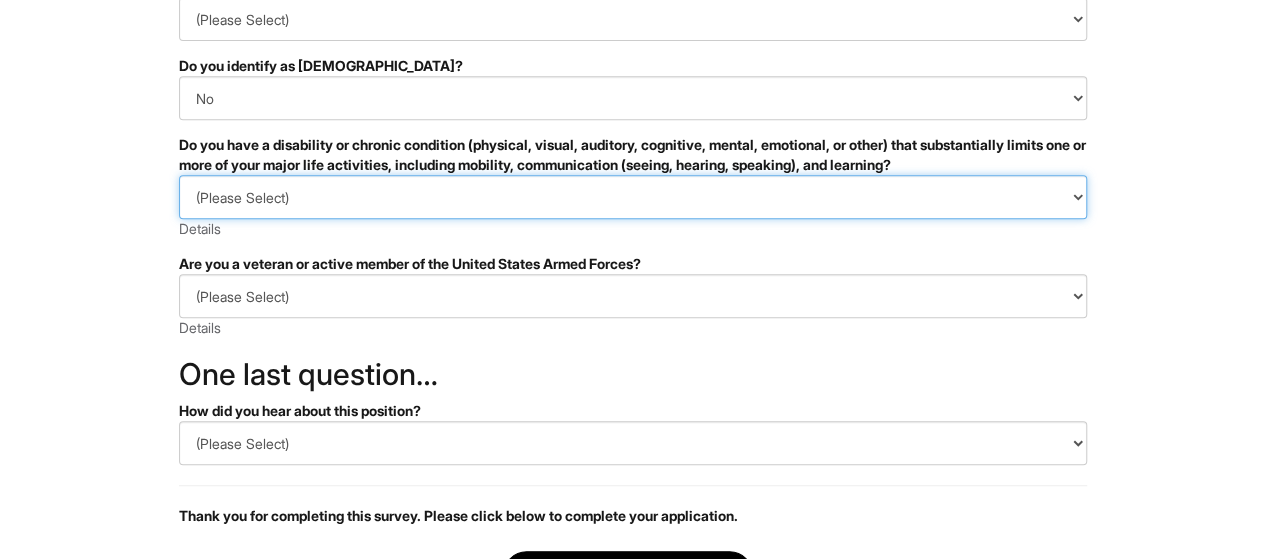 click on "(Please Select) YES, I HAVE A DISABILITY (or previously had a disability) NO, I DON'T HAVE A DISABILITY I DON'T WISH TO ANSWER" at bounding box center (633, 197) 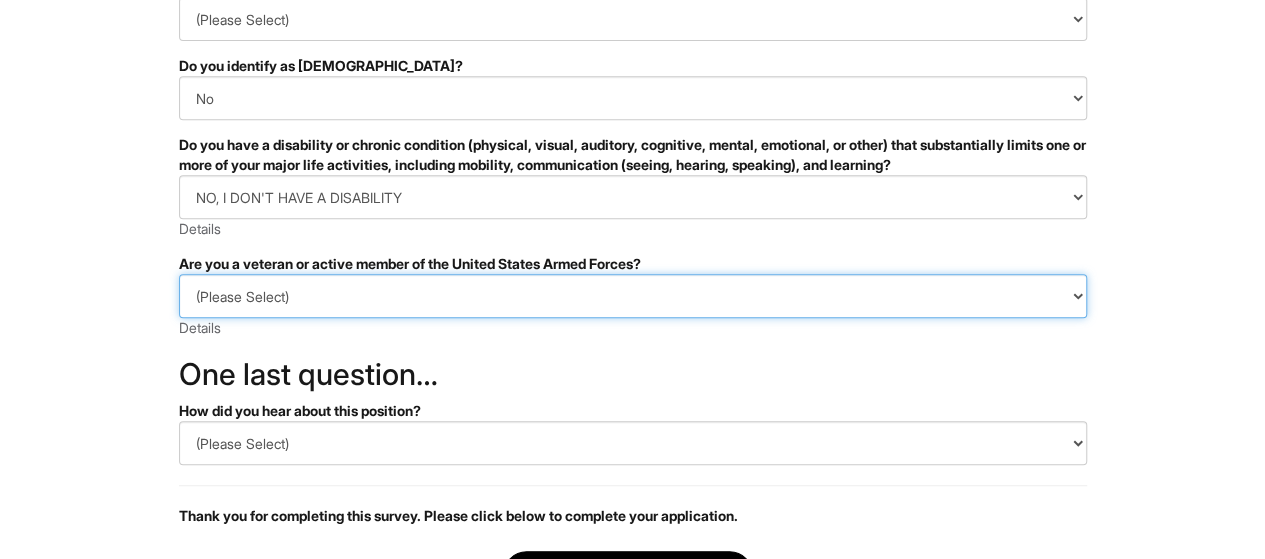 click on "(Please Select) I IDENTIFY AS ONE OR MORE OF THE CLASSIFICATIONS OF PROTECTED VETERANS LISTED I AM NOT A PROTECTED VETERAN I PREFER NOT TO ANSWER" at bounding box center [633, 296] 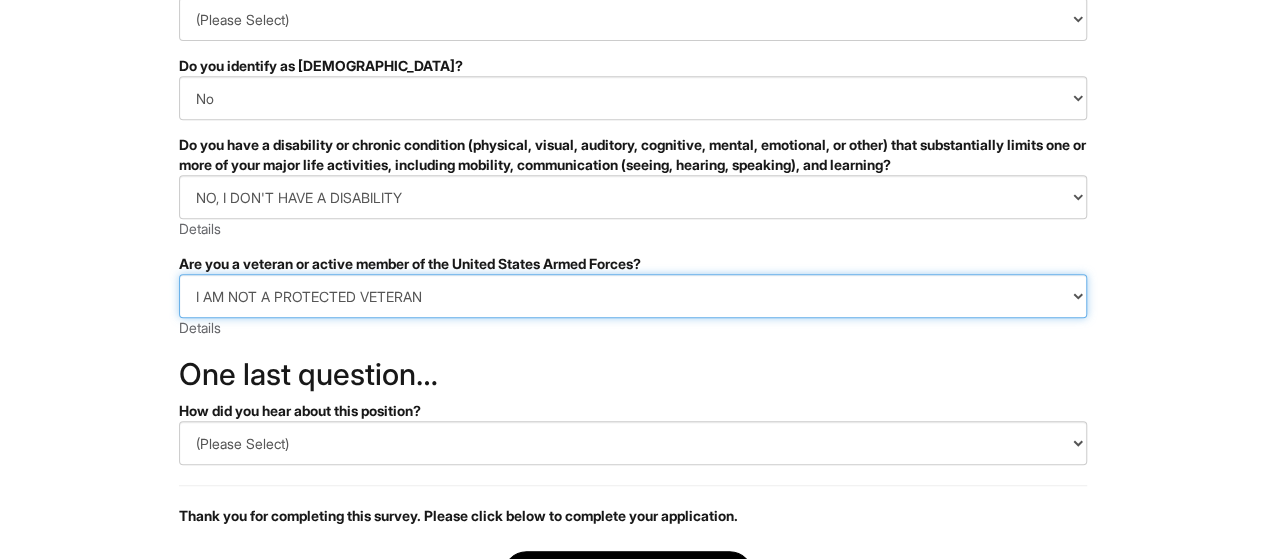 click on "(Please Select) I IDENTIFY AS ONE OR MORE OF THE CLASSIFICATIONS OF PROTECTED VETERANS LISTED I AM NOT A PROTECTED VETERAN I PREFER NOT TO ANSWER" at bounding box center [633, 296] 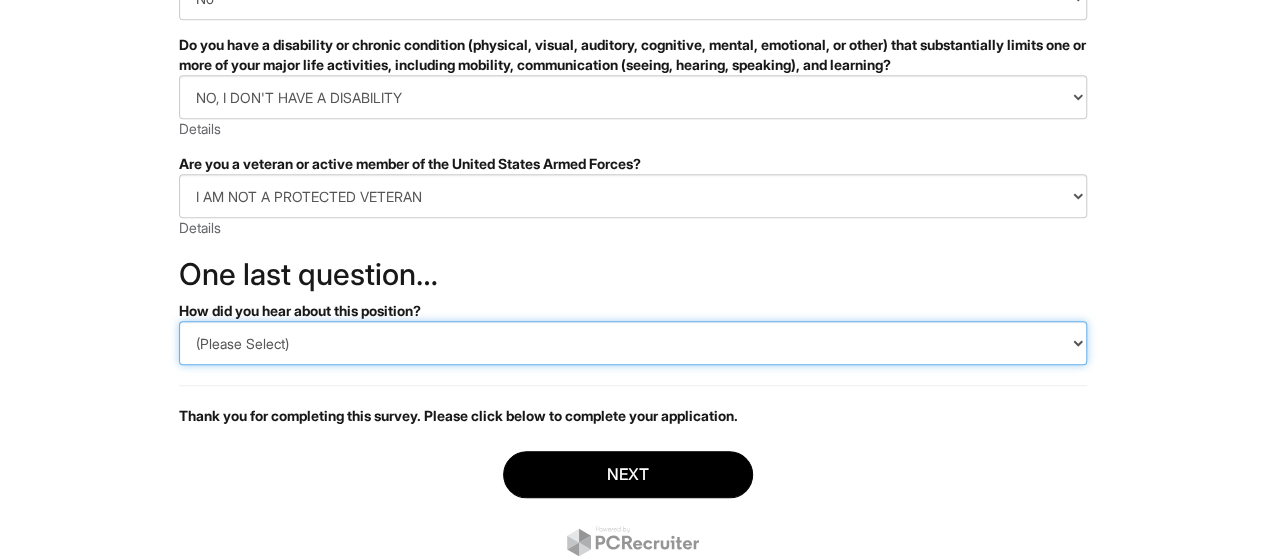 click on "(Please Select) CareerBuilder Indeed LinkedIn Monster Referral Other" at bounding box center (633, 343) 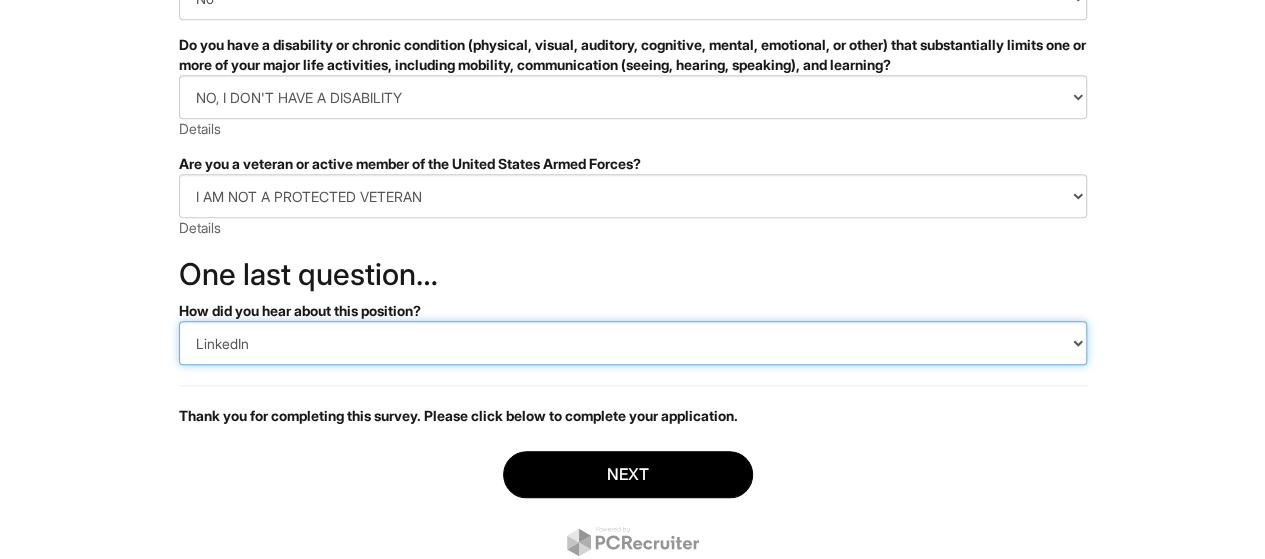 click on "(Please Select) CareerBuilder Indeed LinkedIn Monster Referral Other" at bounding box center (633, 343) 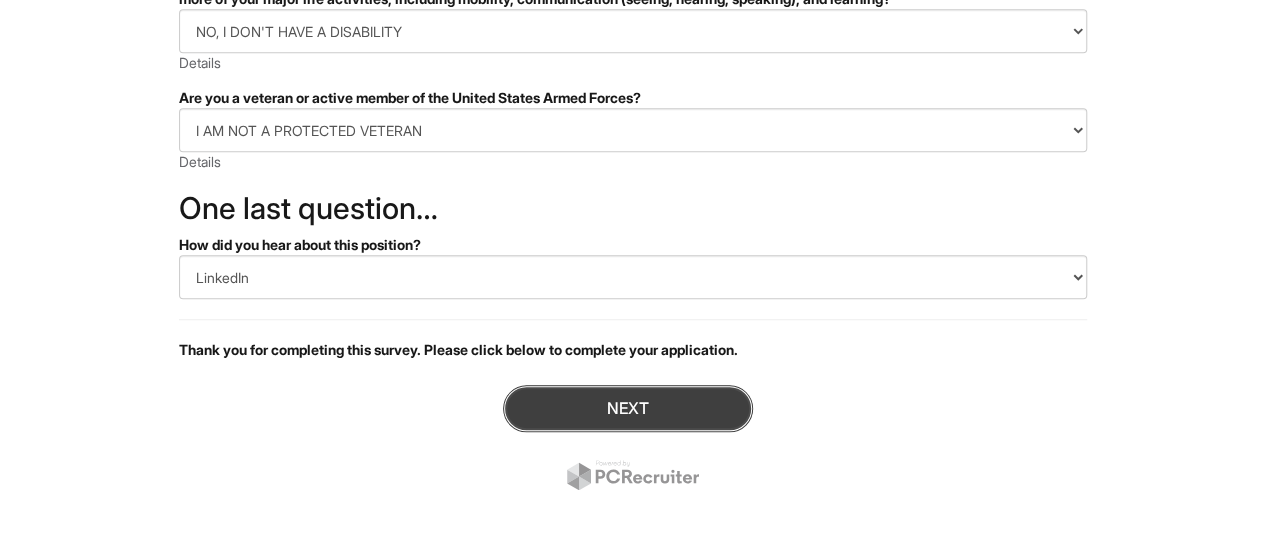 click on "Next" at bounding box center (628, 408) 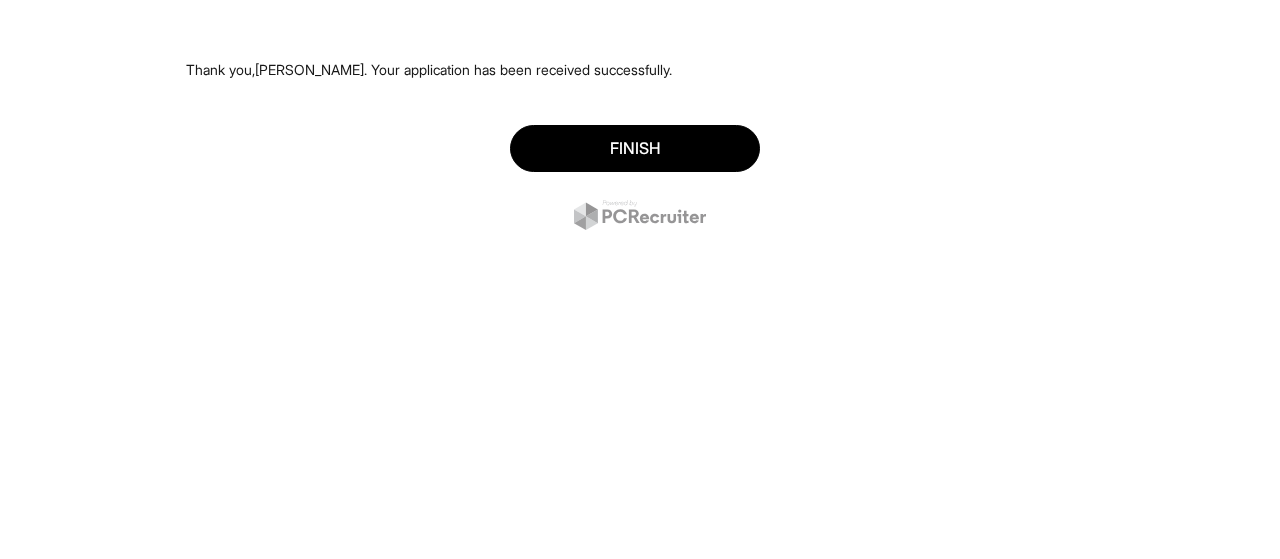 scroll, scrollTop: 0, scrollLeft: 0, axis: both 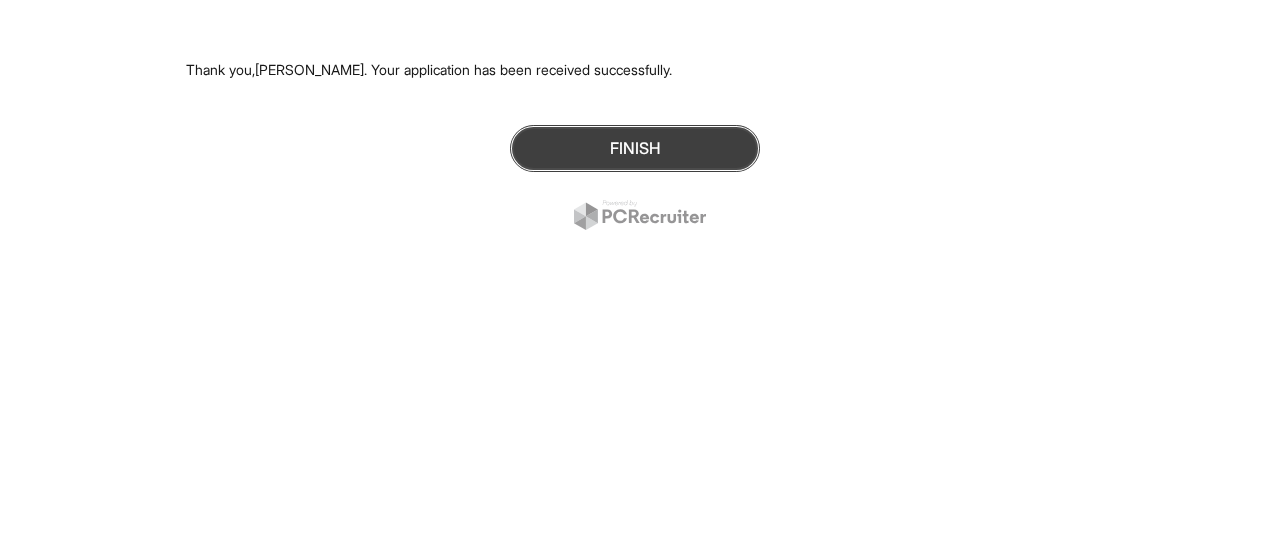 click on "Finish" at bounding box center (635, 148) 